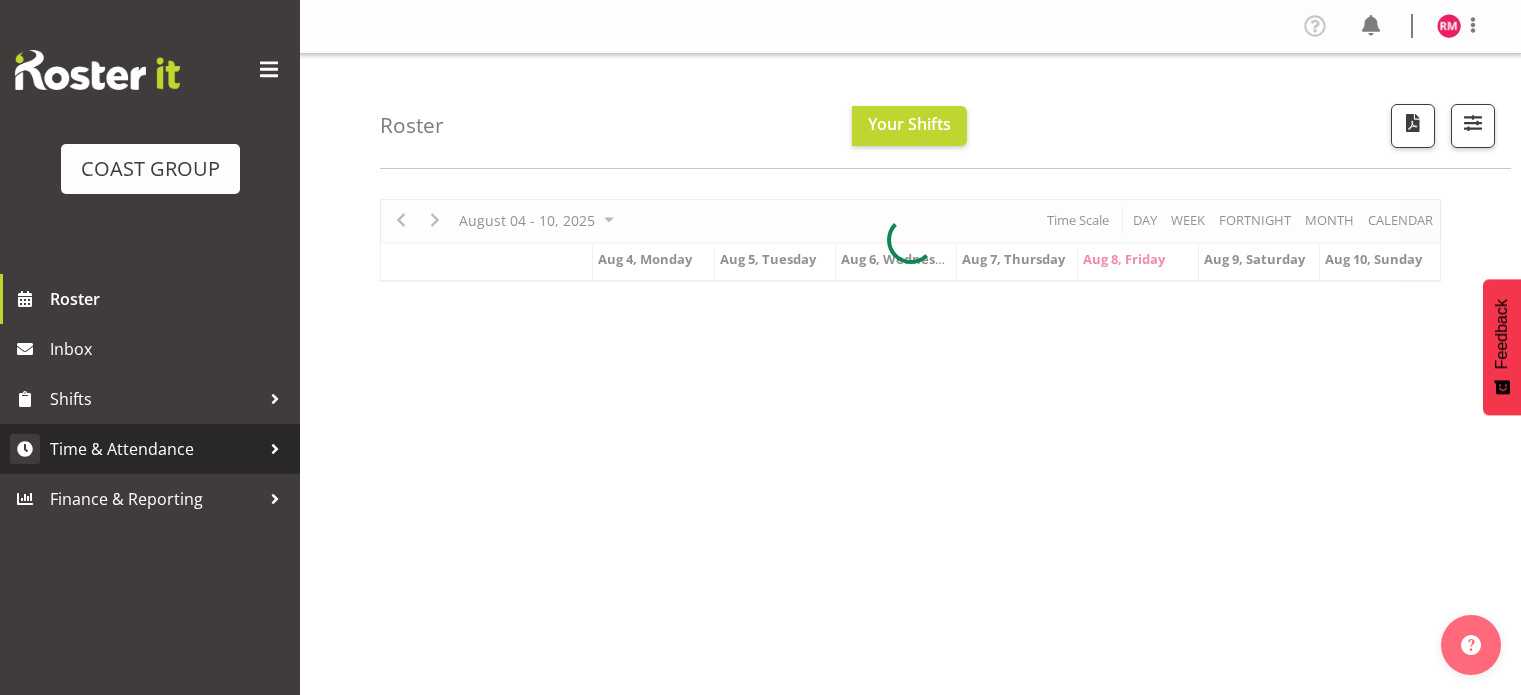 scroll, scrollTop: 0, scrollLeft: 0, axis: both 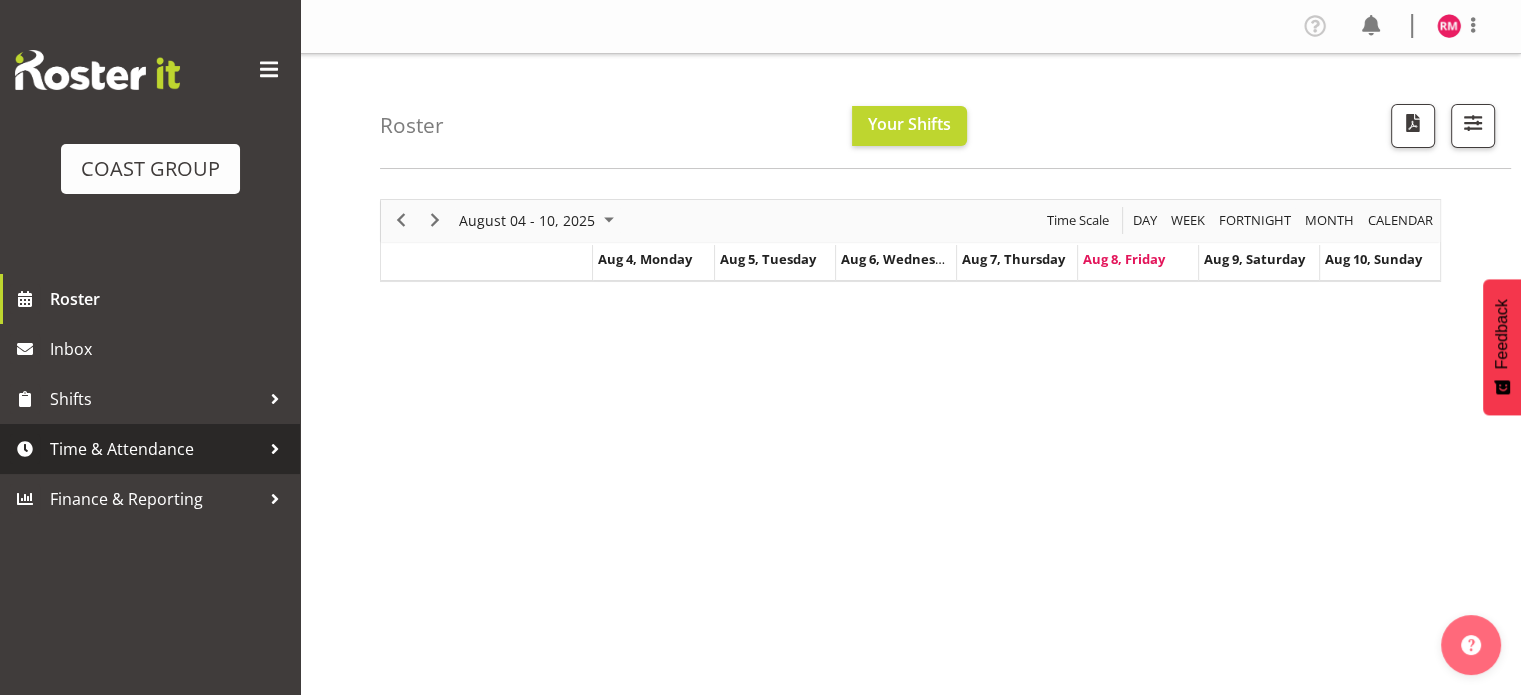 click on "Time & Attendance" at bounding box center (155, 449) 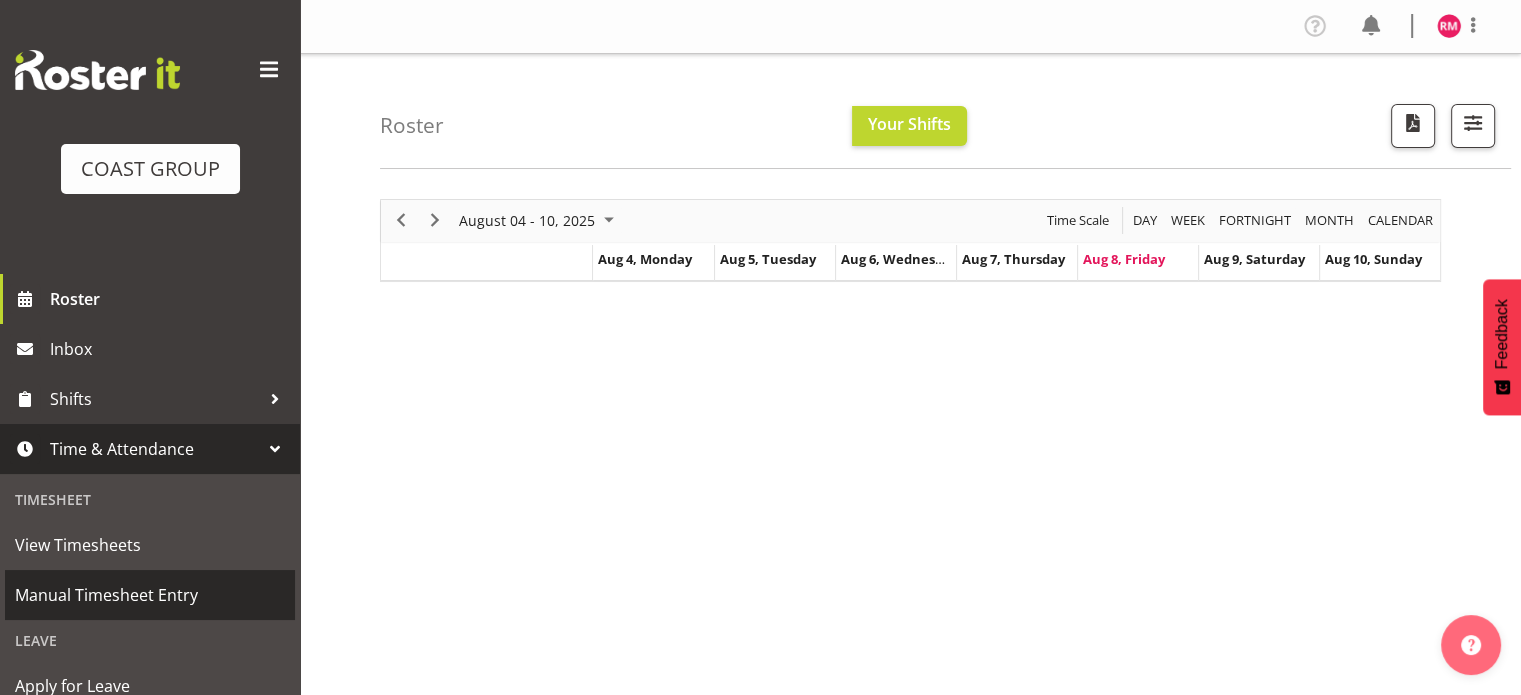 click on "Manual Timesheet Entry" at bounding box center (150, 595) 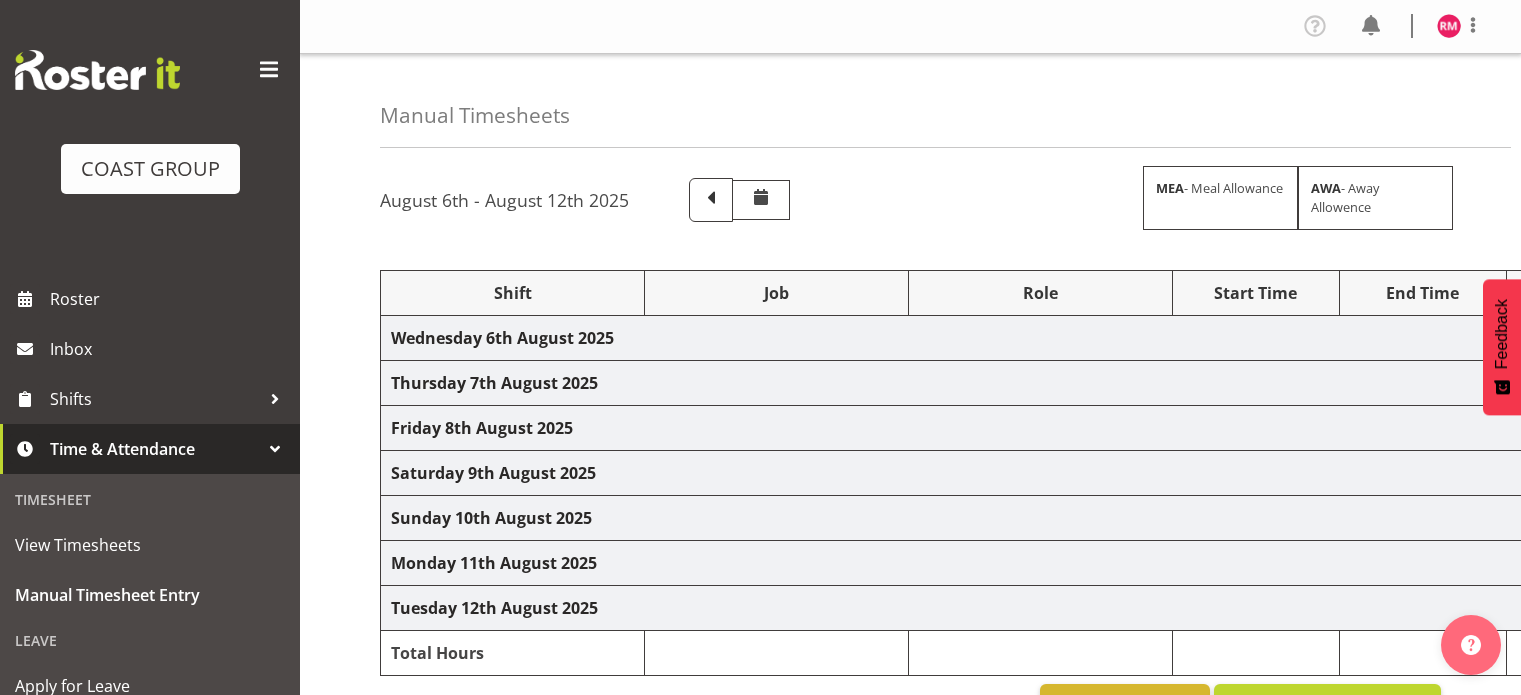 scroll, scrollTop: 0, scrollLeft: 0, axis: both 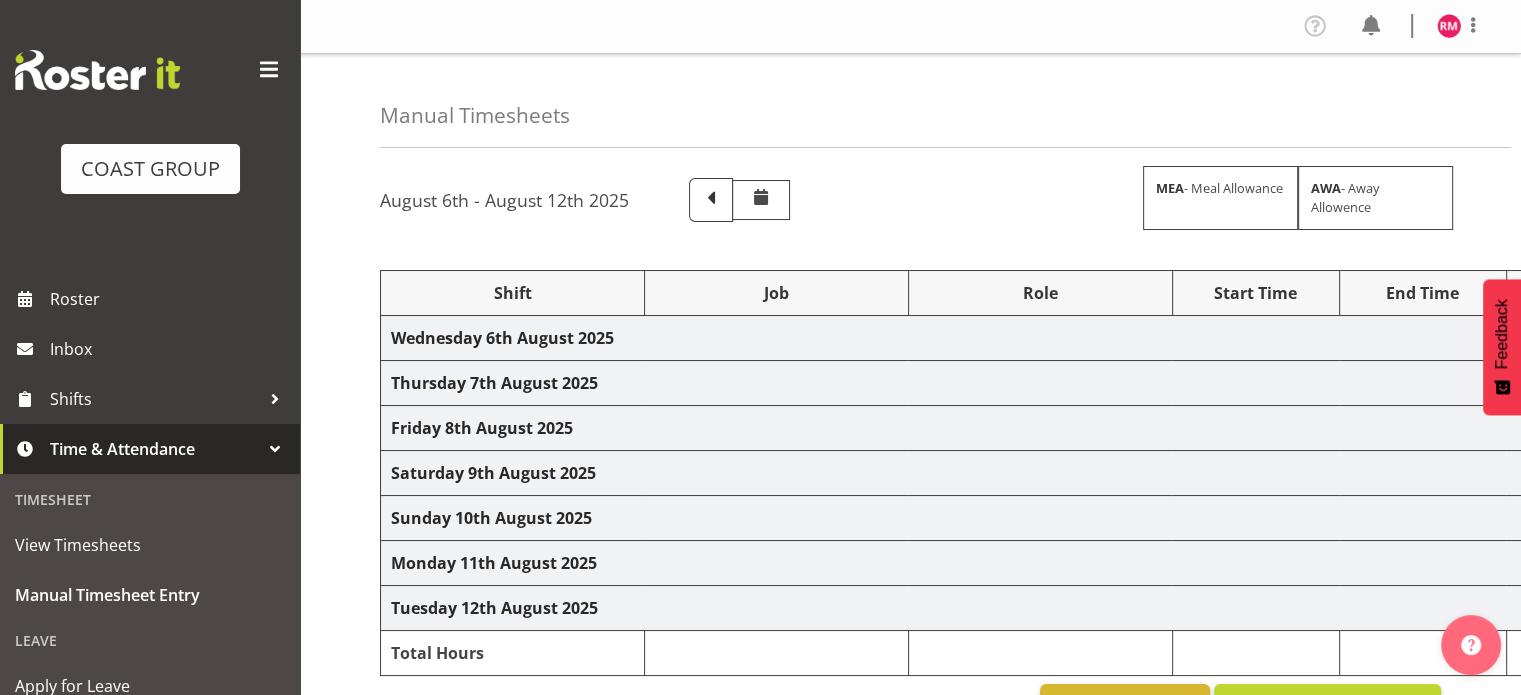 select on "62215" 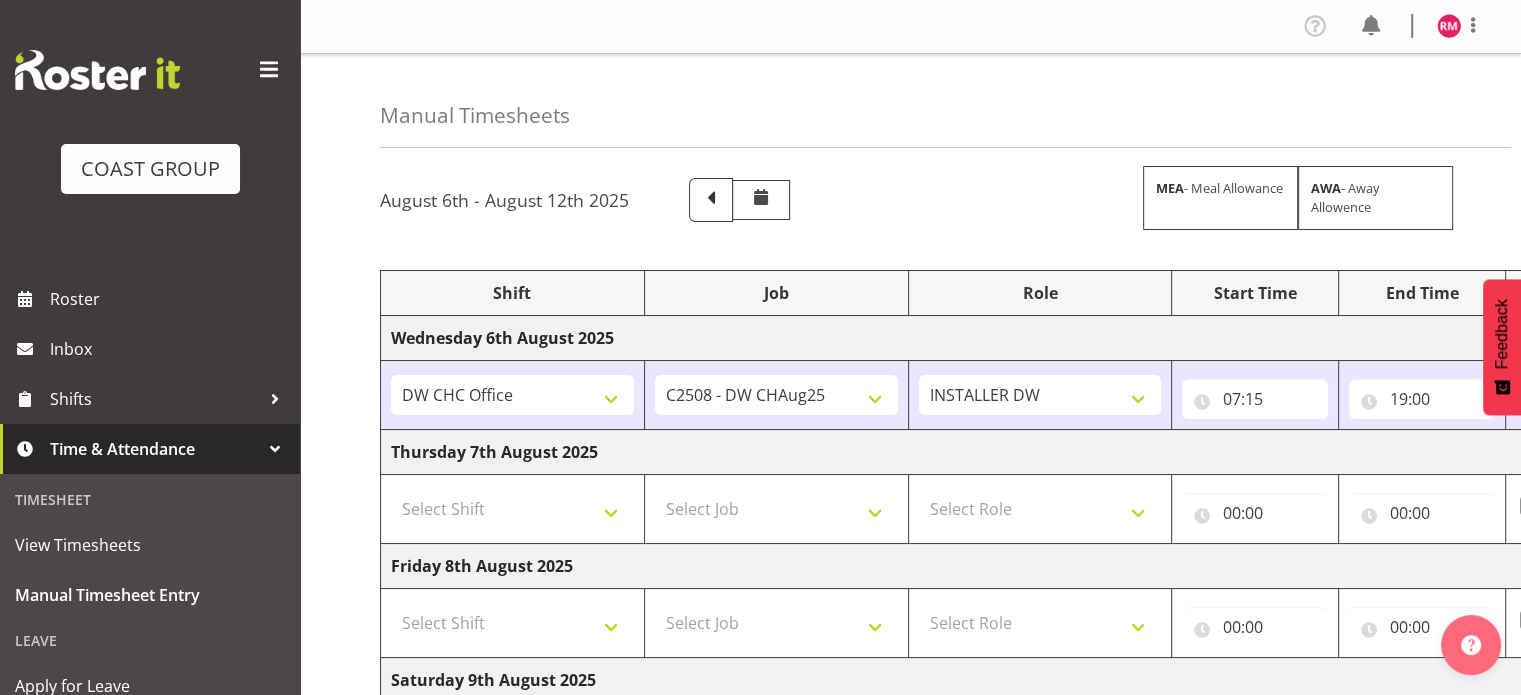 scroll, scrollTop: 300, scrollLeft: 0, axis: vertical 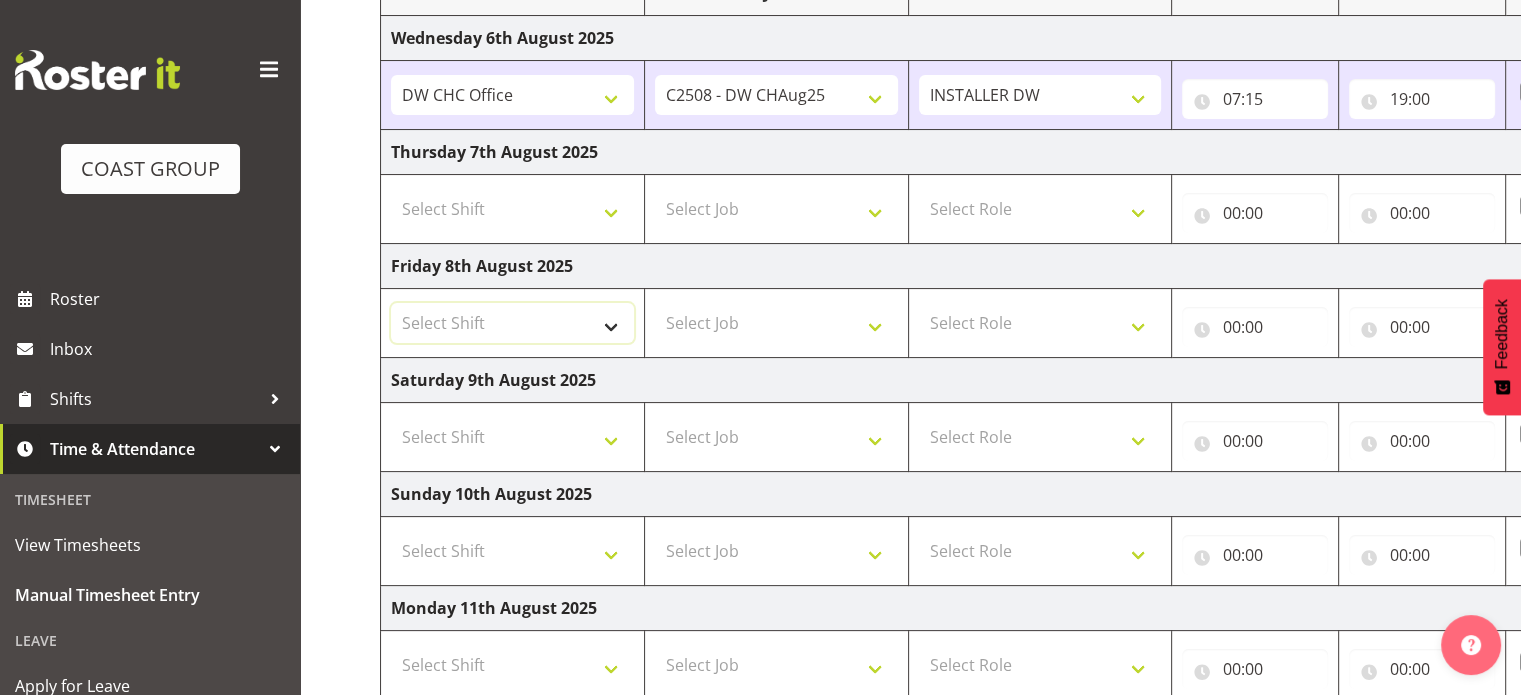 click on "Select Shift  CHC SIGN ADMIN (LEAVE ALONE, DONT MAKE INACTIVE) DW CHC ARK WORK DW CHC Office Letter Wrapping" at bounding box center [512, 323] 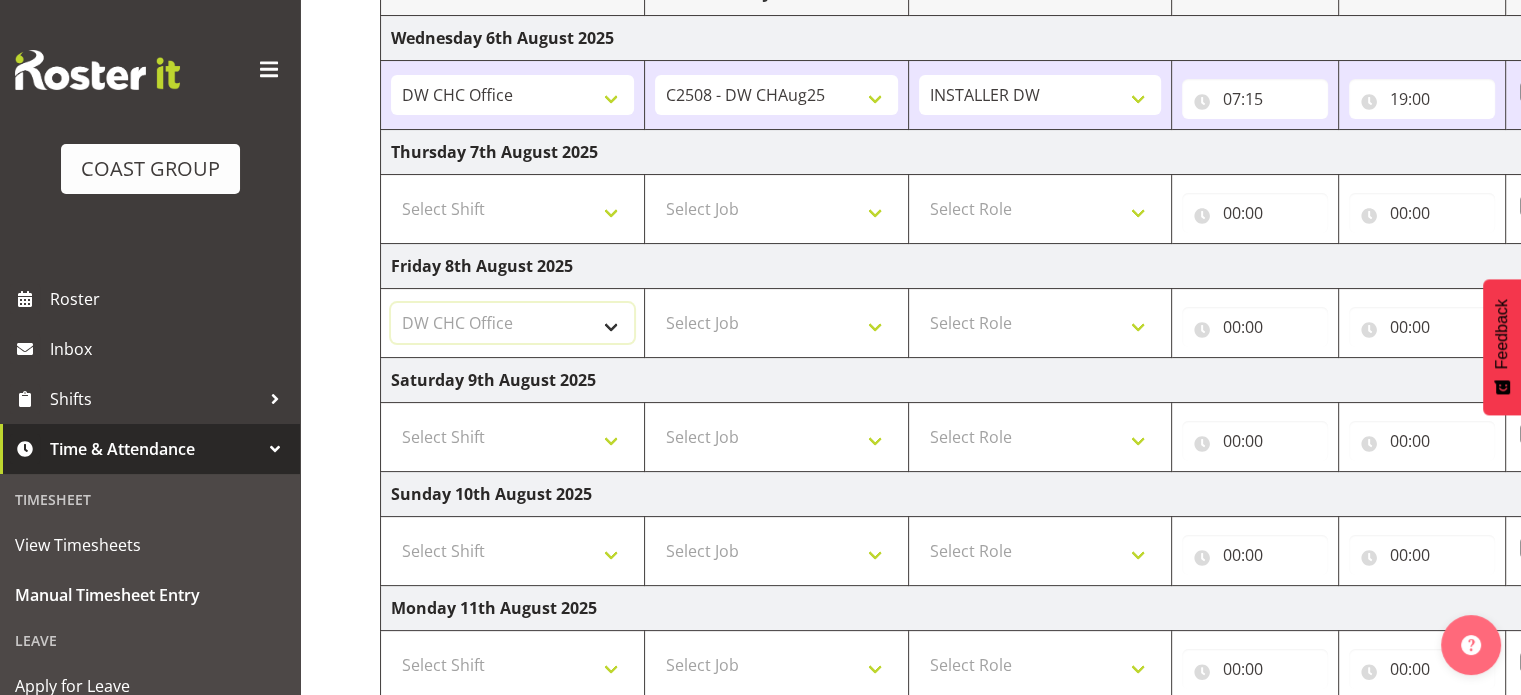 click on "Select Shift  CHC SIGN ADMIN (LEAVE ALONE, DONT MAKE INACTIVE) DW CHC ARK WORK DW CHC Office Letter Wrapping" at bounding box center [512, 323] 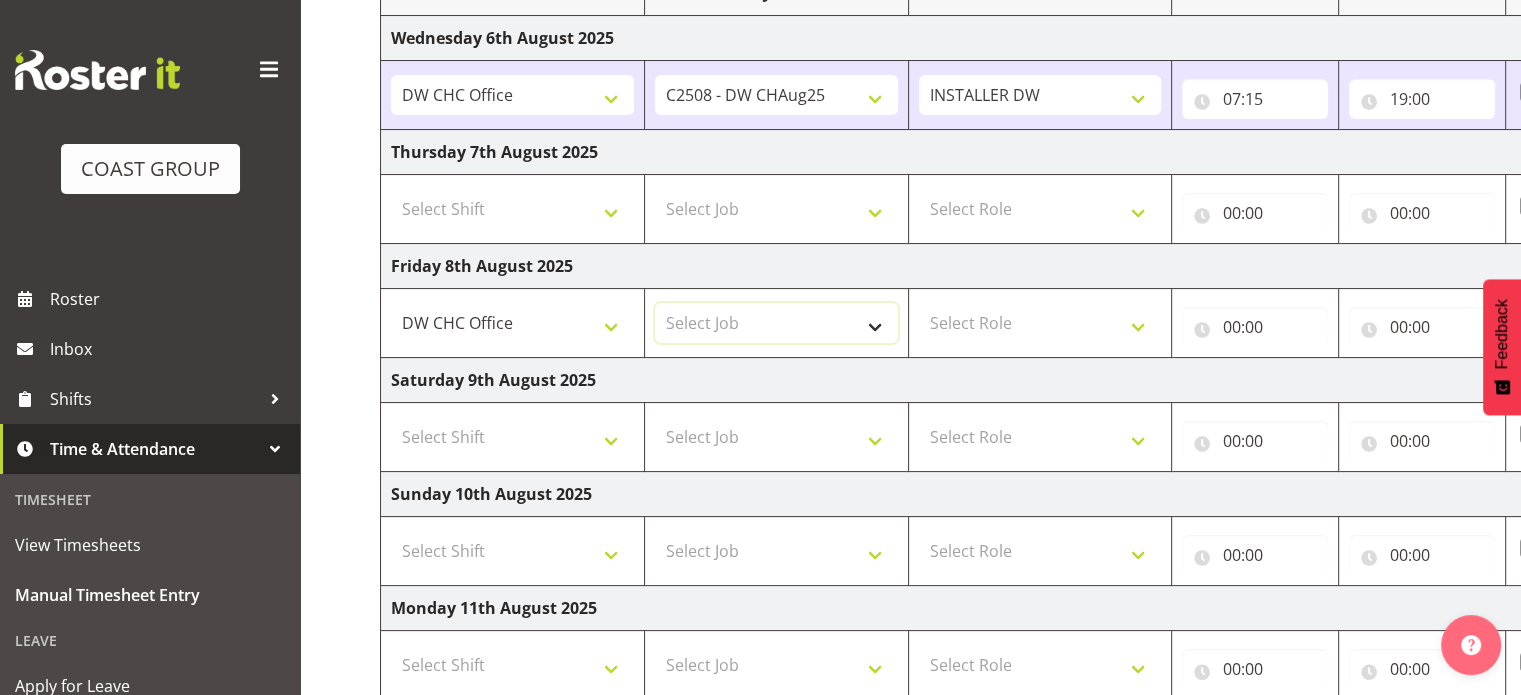 click on "Select Job  1 Carlton Events 1 Carlton Hamilton 1 Carlton Wellington 1 EHS WAREHOUSE/OFFICE 1 GRS 1 SLP Production 1 SLP Tradeshows 12507000 - AKL Casual Jul 2025 1250700R - July Casual C&R 2025 12507010 - NASDAP Conference 2025 12507030 - Auckland Food Show 2025 12507050 - CDES Internship & Graduate Expo 2025 12507100 - NZCB Education Day 2025 12507110 - CCNZ 2025 1250711A - CCNZ25-Accordant GroupServices 12507120 - NZACA Symposium 2025 12507130 - Risk & Resilience 2025 1250713A - Risk 2025 - Protecht 1250713B - RISK 2025 - Camms 12507140 - Jobs Expo in NZ 2025 12507150 - Crane 2025 1250715A - Crane 2025 - UAA 12507160 - BestStart conference 25 12507170 - UoA - T-Tech 2025 12507180 - Banks Art Exhibition 25 12507190 - GSA 2025 12507200 - UoA Clubs Expo Semster 2 2025 12507210 - All Black Tour 2025 - Hamilton 12507220 - All Blacks Stock Purchasing 25 12508000 - AKL Casual Aug 2025 1250800R - August Casual C&R 2025 12508010 - Spring Gift Fair 2025 1250801A - Jty Imports/Exports-SpringGift 12508080 - FANZ 2025" at bounding box center (776, 323) 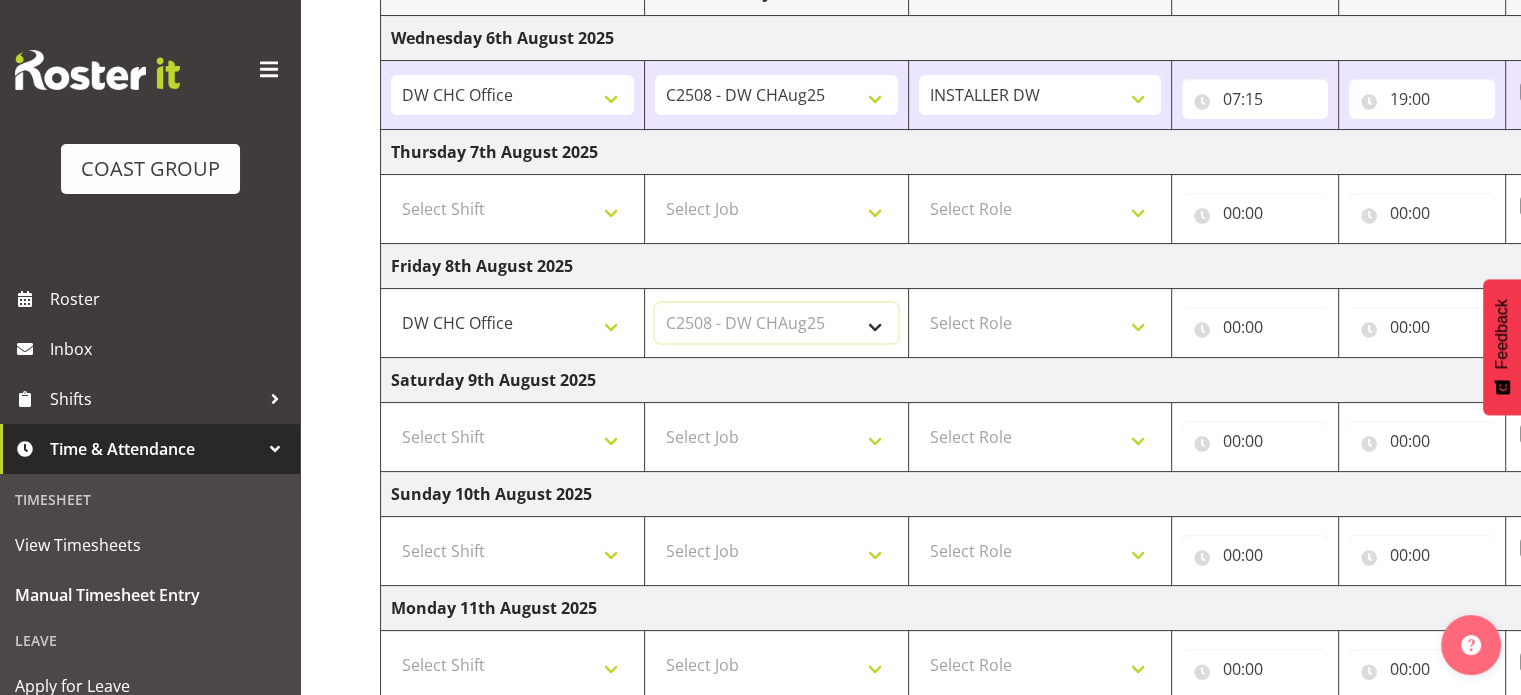 click on "Select Job  1 Carlton Events 1 Carlton Hamilton 1 Carlton Wellington 1 EHS WAREHOUSE/OFFICE 1 GRS 1 SLP Production 1 SLP Tradeshows 12507000 - AKL Casual Jul 2025 1250700R - July Casual C&R 2025 12507010 - NASDAP Conference 2025 12507030 - Auckland Food Show 2025 12507050 - CDES Internship & Graduate Expo 2025 12507100 - NZCB Education Day 2025 12507110 - CCNZ 2025 1250711A - CCNZ25-Accordant GroupServices 12507120 - NZACA Symposium 2025 12507130 - Risk & Resilience 2025 1250713A - Risk 2025 - Protecht 1250713B - RISK 2025 - Camms 12507140 - Jobs Expo in NZ 2025 12507150 - Crane 2025 1250715A - Crane 2025 - UAA 12507160 - BestStart conference 25 12507170 - UoA - T-Tech 2025 12507180 - Banks Art Exhibition 25 12507190 - GSA 2025 12507200 - UoA Clubs Expo Semster 2 2025 12507210 - All Black Tour 2025 - Hamilton 12507220 - All Blacks Stock Purchasing 25 12508000 - AKL Casual Aug 2025 1250800R - August Casual C&R 2025 12508010 - Spring Gift Fair 2025 1250801A - Jty Imports/Exports-SpringGift 12508080 - FANZ 2025" at bounding box center (776, 323) 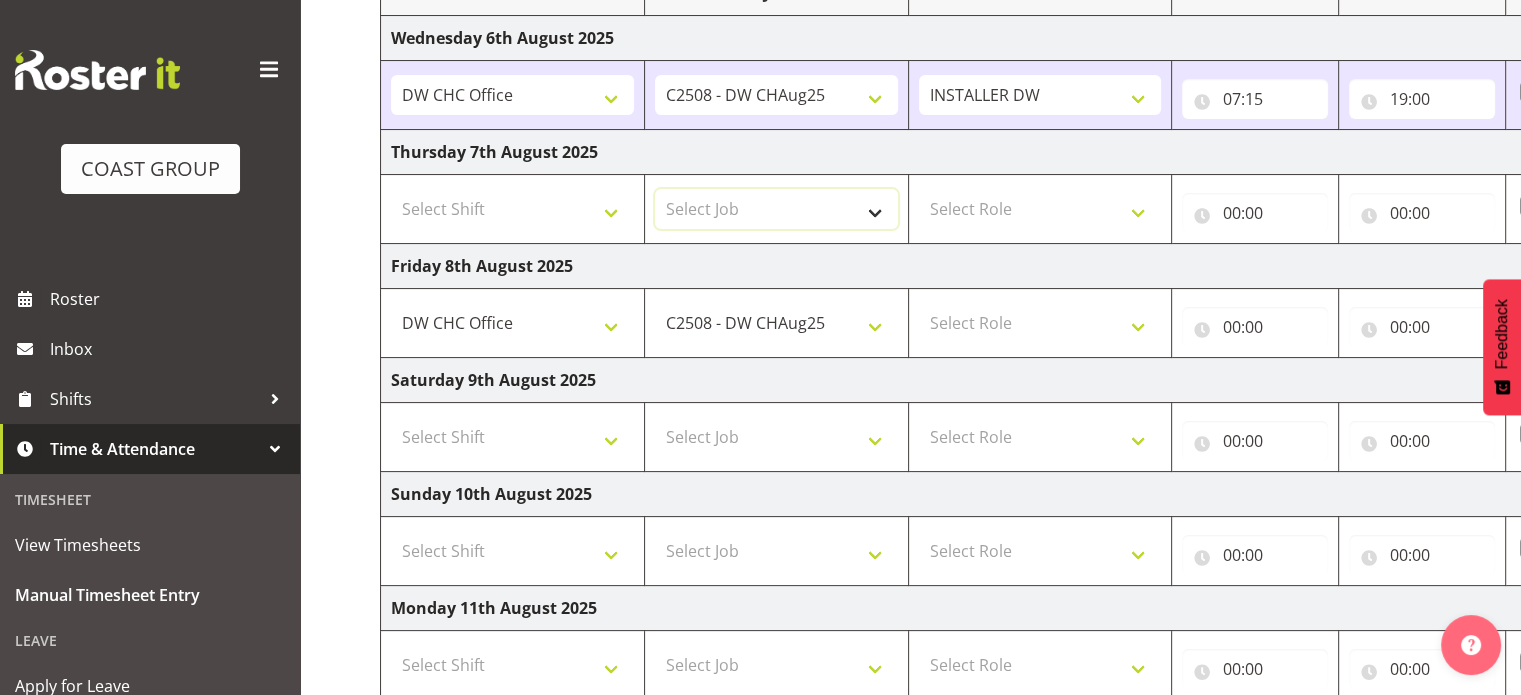 click on "Select Job  1 Carlton Events 1 Carlton Hamilton 1 Carlton Wellington 1 EHS WAREHOUSE/OFFICE 1 GRS 1 SLP Production 1 SLP Tradeshows 12507000 - AKL Casual Jul 2025 1250700R - July Casual C&R 2025 12507010 - NASDAP Conference 2025 12507030 - Auckland Food Show 2025 12507050 - CDES Internship & Graduate Expo 2025 12507100 - NZCB Education Day 2025 12507110 - CCNZ 2025 1250711A - CCNZ25-Accordant GroupServices 12507120 - NZACA Symposium 2025 12507130 - Risk & Resilience 2025 1250713A - Risk 2025 - Protecht 1250713B - RISK 2025 - Camms 12507140 - Jobs Expo in NZ 2025 12507150 - Crane 2025 1250715A - Crane 2025 - UAA 12507160 - BestStart conference 25 12507170 - UoA - T-Tech 2025 12507180 - Banks Art Exhibition 25 12507190 - GSA 2025 12507200 - UoA Clubs Expo Semster 2 2025 12507210 - All Black Tour 2025 - Hamilton 12507220 - All Blacks Stock Purchasing 25 12508000 - AKL Casual Aug 2025 1250800R - August Casual C&R 2025 12508010 - Spring Gift Fair 2025 1250801A - Jty Imports/Exports-SpringGift 12508080 - FANZ 2025" at bounding box center [776, 209] 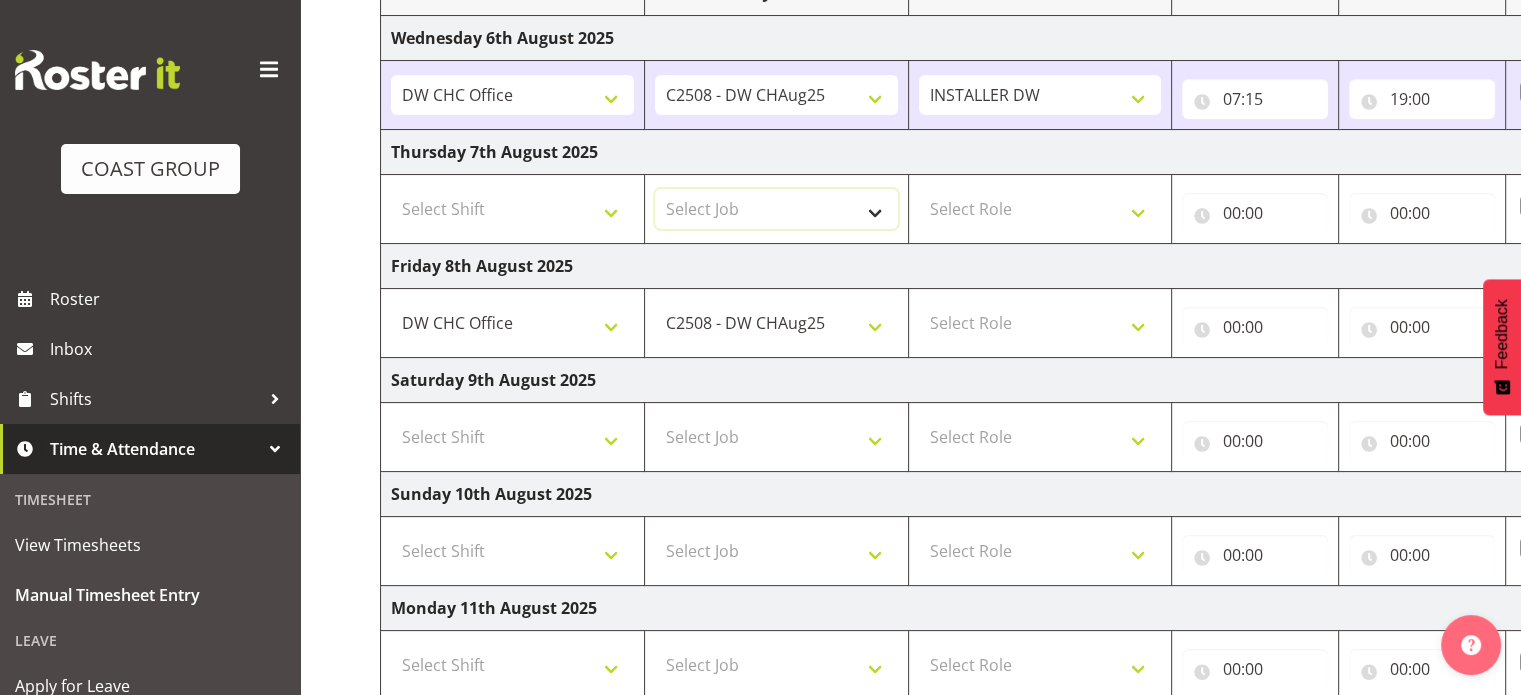 select on "9476" 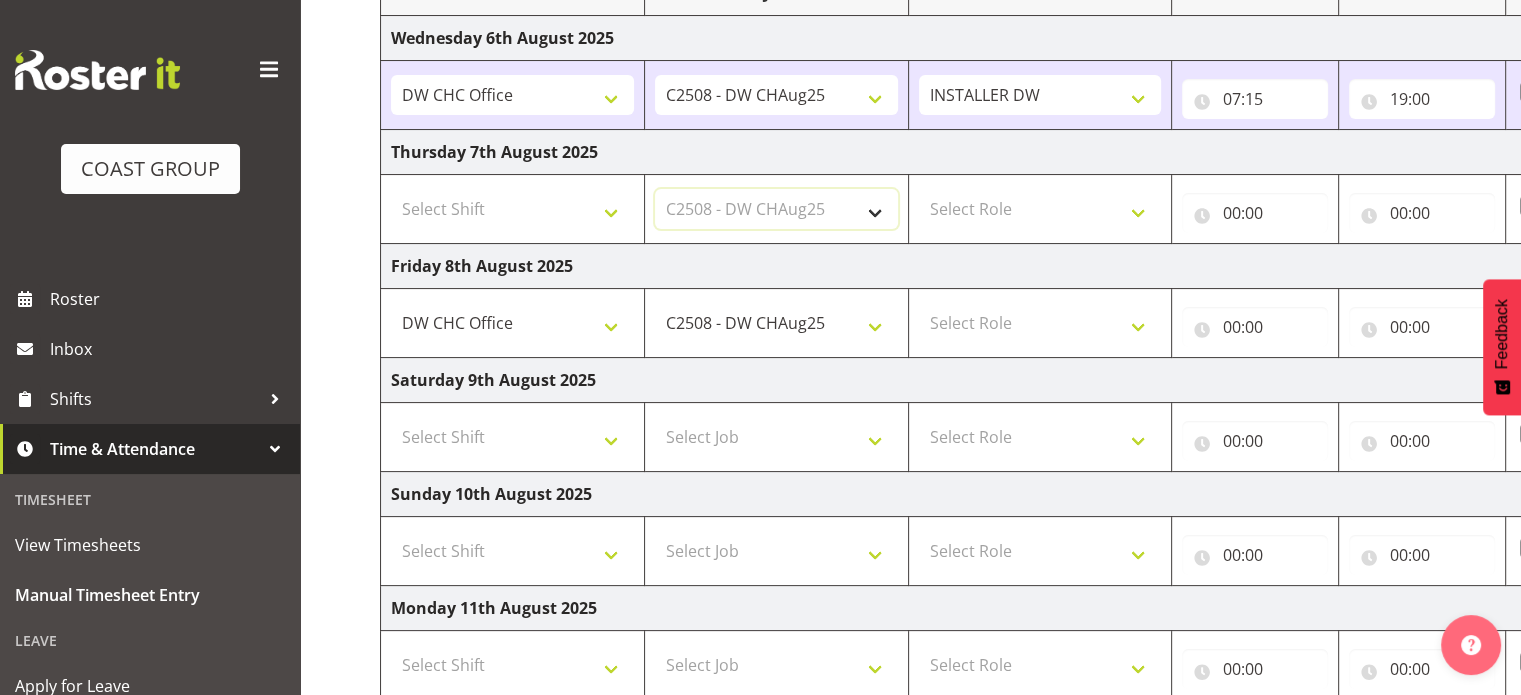 click on "Select Job  1 Carlton Events 1 Carlton Hamilton 1 Carlton Wellington 1 EHS WAREHOUSE/OFFICE 1 GRS 1 SLP Production 1 SLP Tradeshows 12507000 - AKL Casual Jul 2025 1250700R - July Casual C&R 2025 12507010 - NASDAP Conference 2025 12507030 - Auckland Food Show 2025 12507050 - CDES Internship & Graduate Expo 2025 12507100 - NZCB Education Day 2025 12507110 - CCNZ 2025 1250711A - CCNZ25-Accordant GroupServices 12507120 - NZACA Symposium 2025 12507130 - Risk & Resilience 2025 1250713A - Risk 2025 - Protecht 1250713B - RISK 2025 - Camms 12507140 - Jobs Expo in NZ 2025 12507150 - Crane 2025 1250715A - Crane 2025 - UAA 12507160 - BestStart conference 25 12507170 - UoA - T-Tech 2025 12507180 - Banks Art Exhibition 25 12507190 - GSA 2025 12507200 - UoA Clubs Expo Semster 2 2025 12507210 - All Black Tour 2025 - Hamilton 12507220 - All Blacks Stock Purchasing 25 12508000 - AKL Casual Aug 2025 1250800R - August Casual C&R 2025 12508010 - Spring Gift Fair 2025 1250801A - Jty Imports/Exports-SpringGift 12508080 - FANZ 2025" at bounding box center [776, 209] 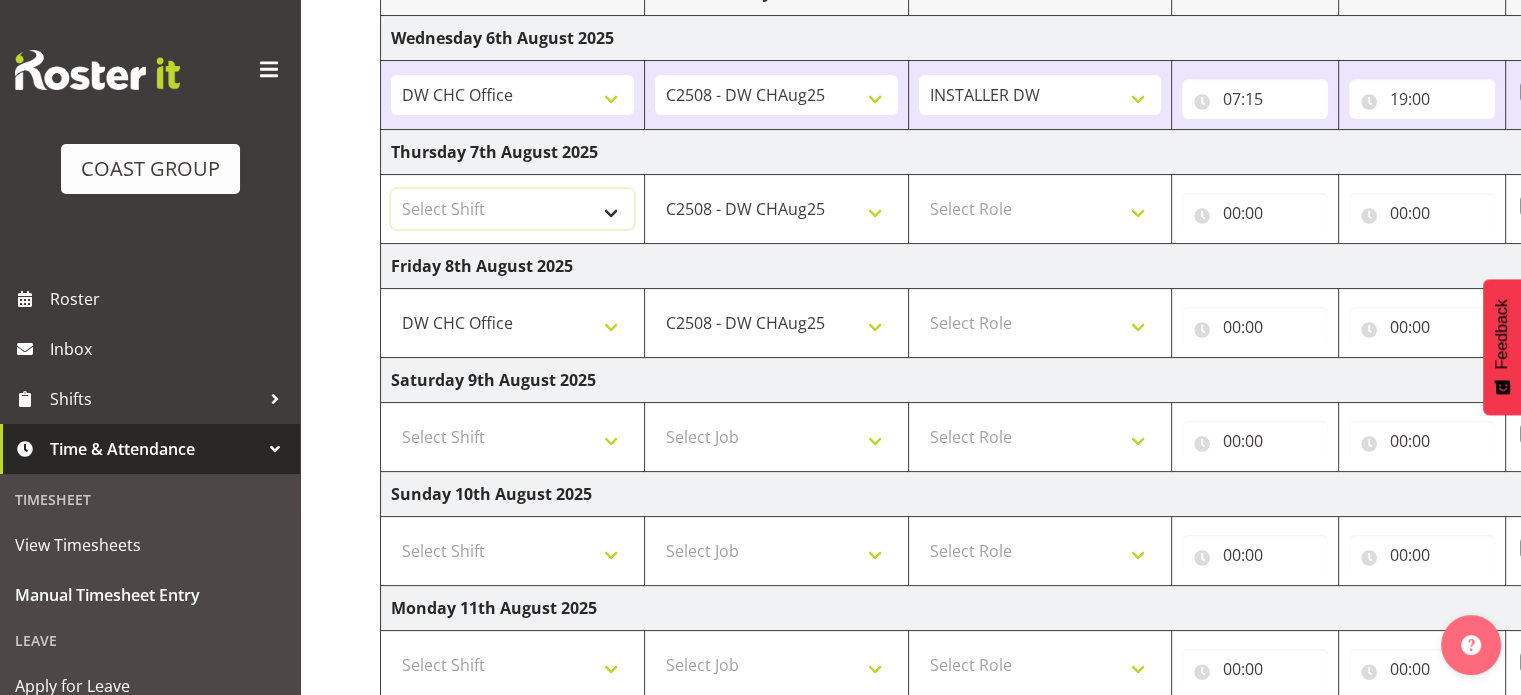 click on "Select Shift  CHC SIGN ADMIN (LEAVE ALONE, DONT MAKE INACTIVE) DW CHC ARK WORK DW CHC Office Letter Wrapping" at bounding box center [512, 209] 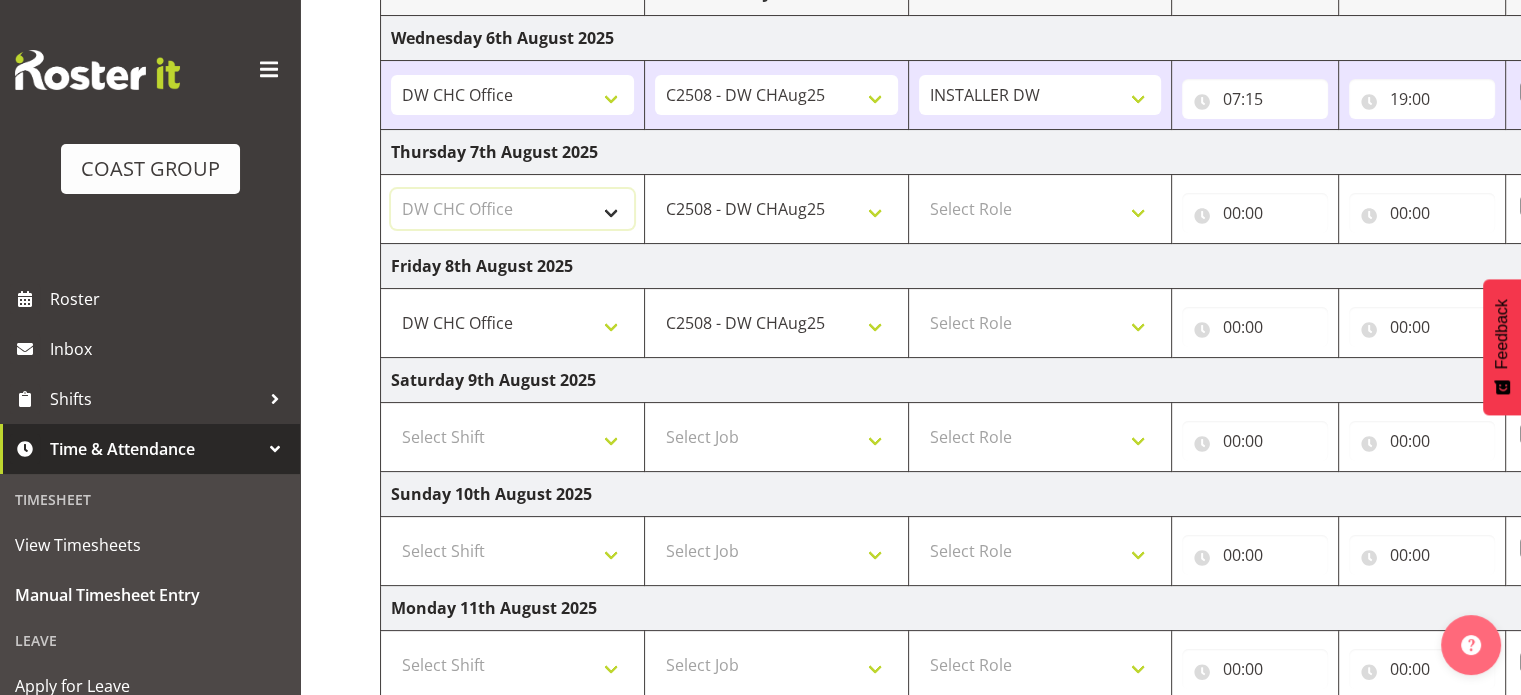 click on "Select Shift  CHC SIGN ADMIN (LEAVE ALONE, DONT MAKE INACTIVE) DW CHC ARK WORK DW CHC Office Letter Wrapping" at bounding box center (512, 209) 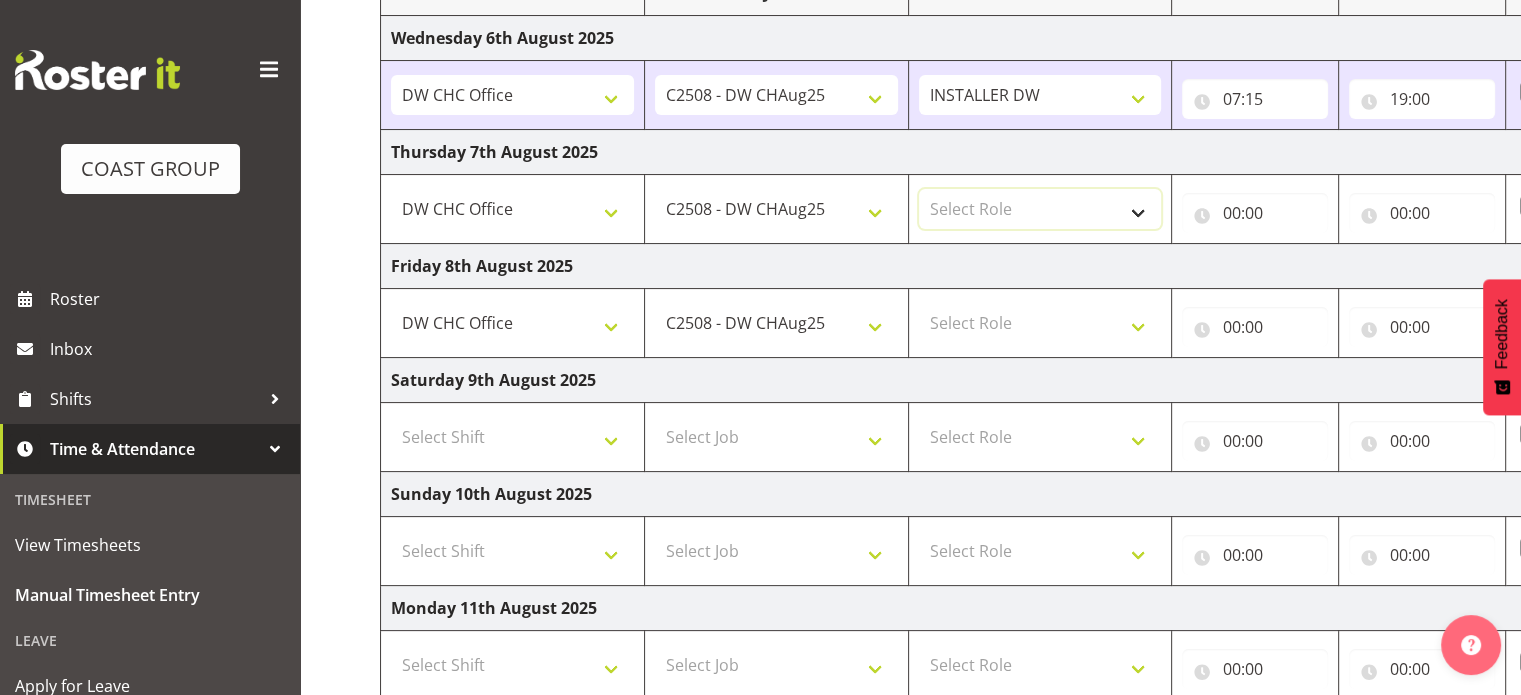click on "Select Role  INSTALLER DW" at bounding box center (1040, 209) 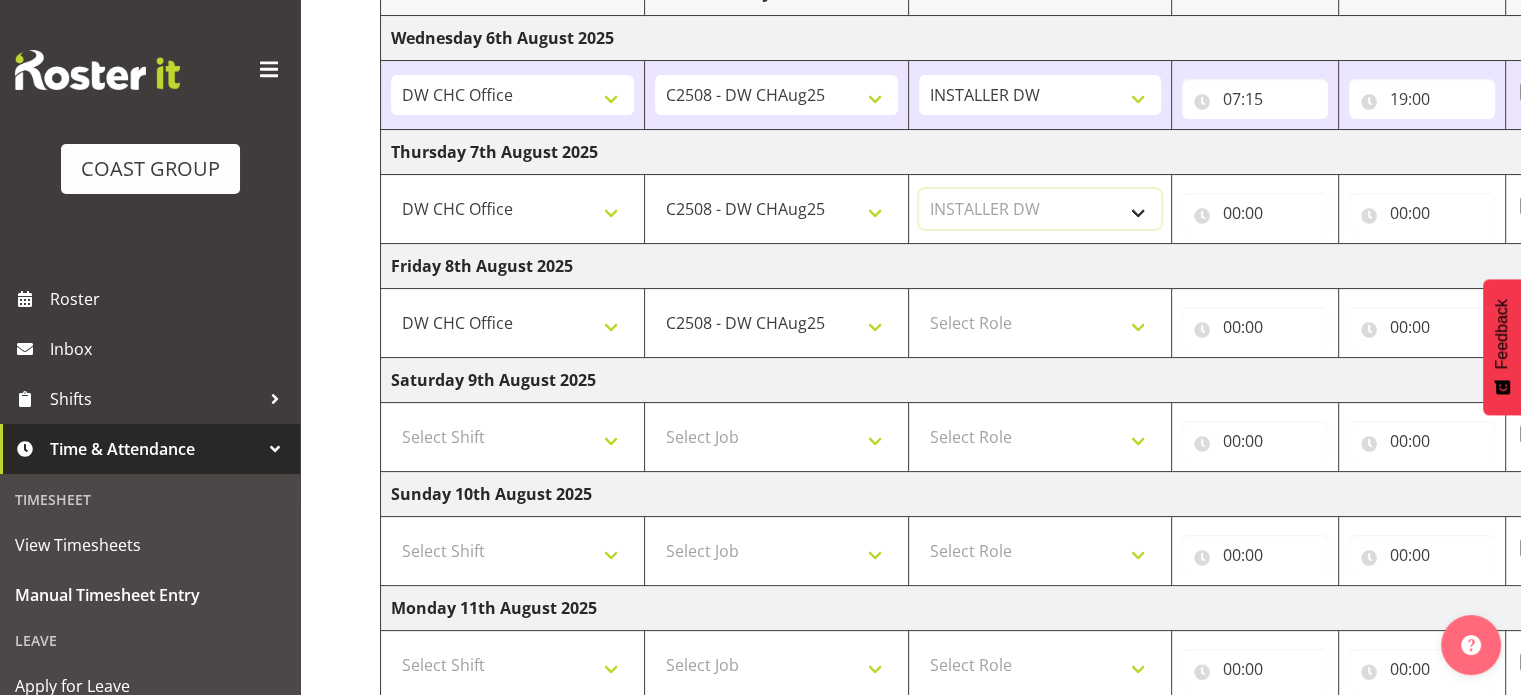 click on "Select Role  INSTALLER DW" at bounding box center [1040, 209] 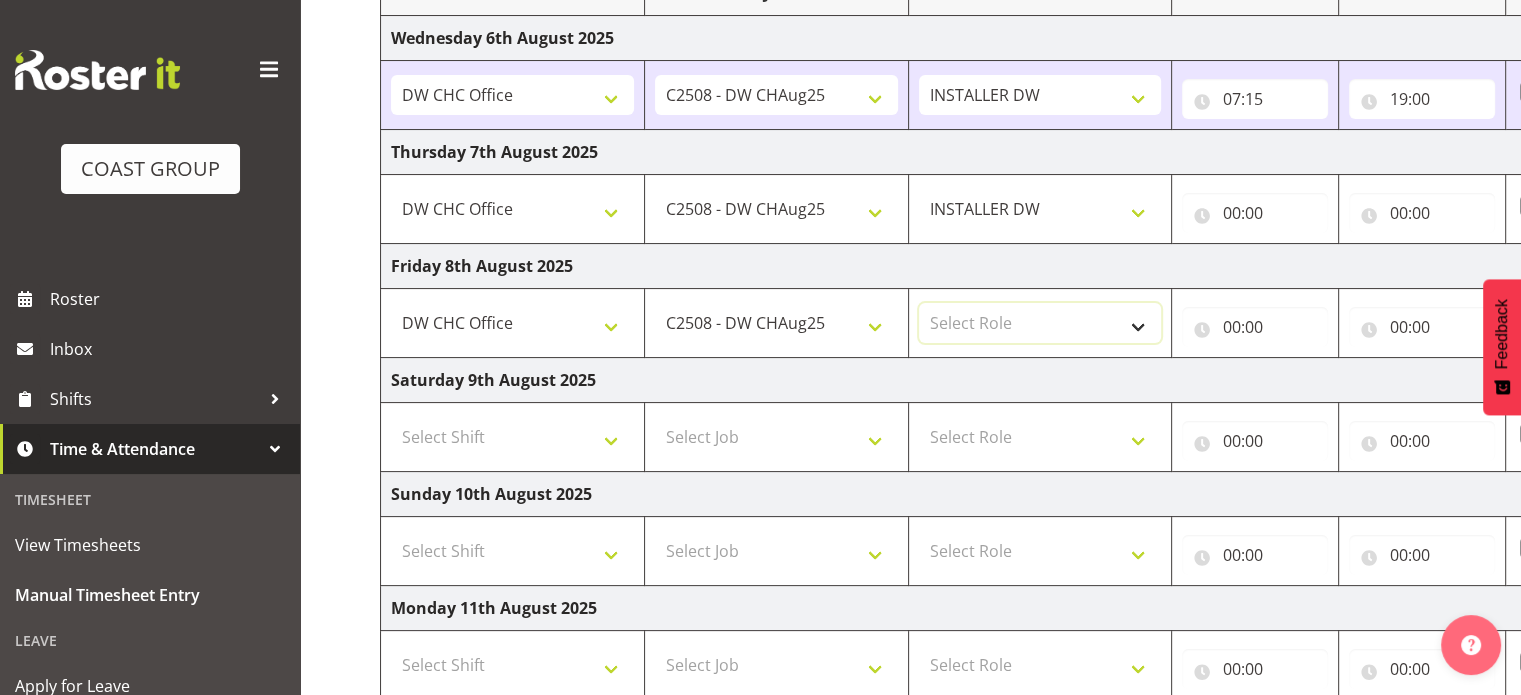 click on "Select Role  INSTALLER DW" at bounding box center [1040, 323] 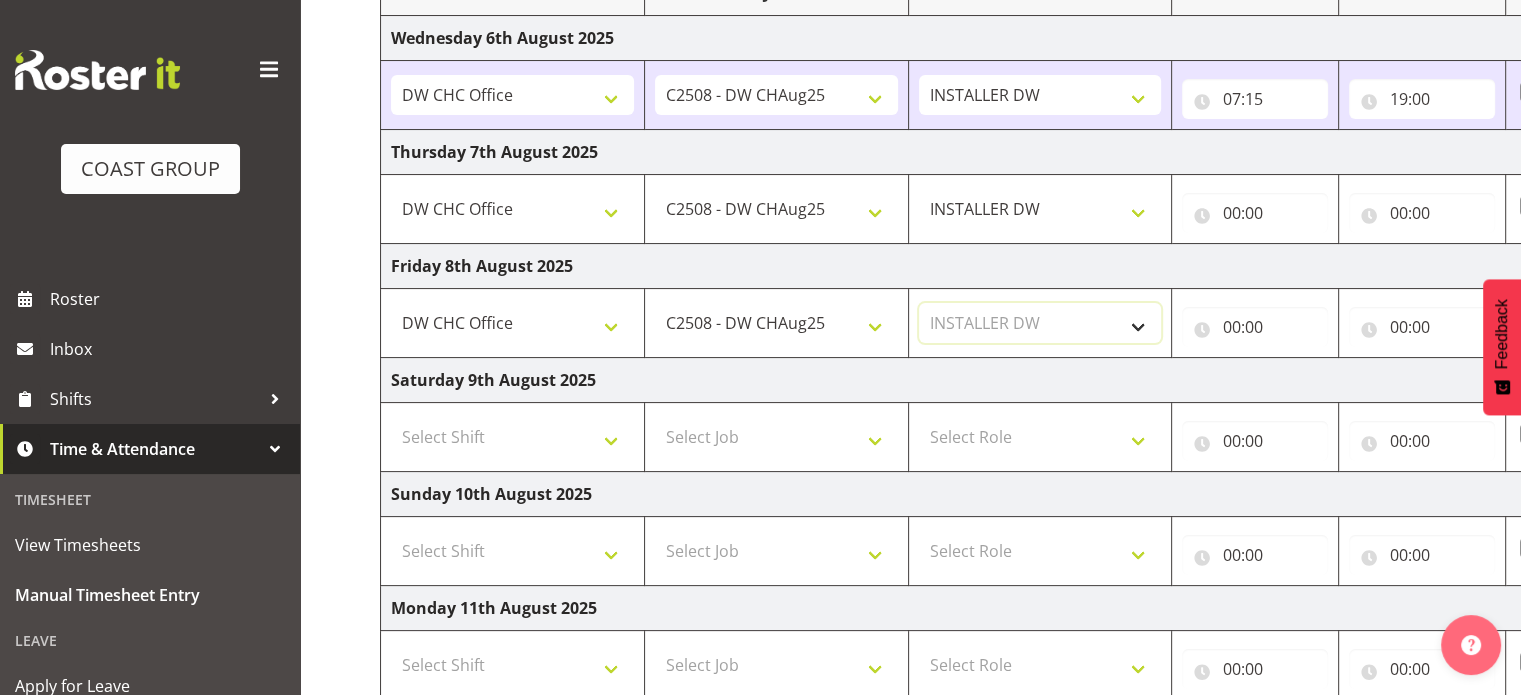 click on "Select Role  INSTALLER DW" at bounding box center [1040, 323] 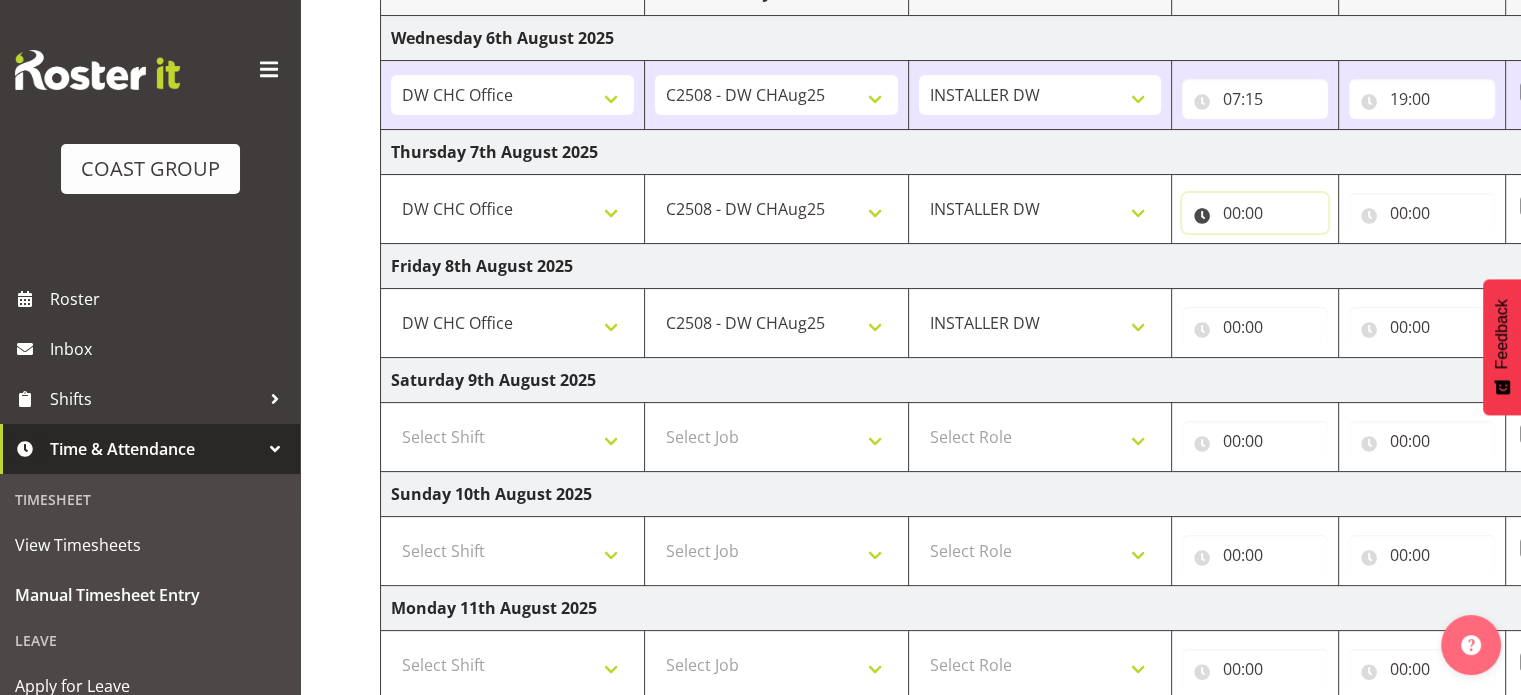 click on "00:00" at bounding box center [1255, 213] 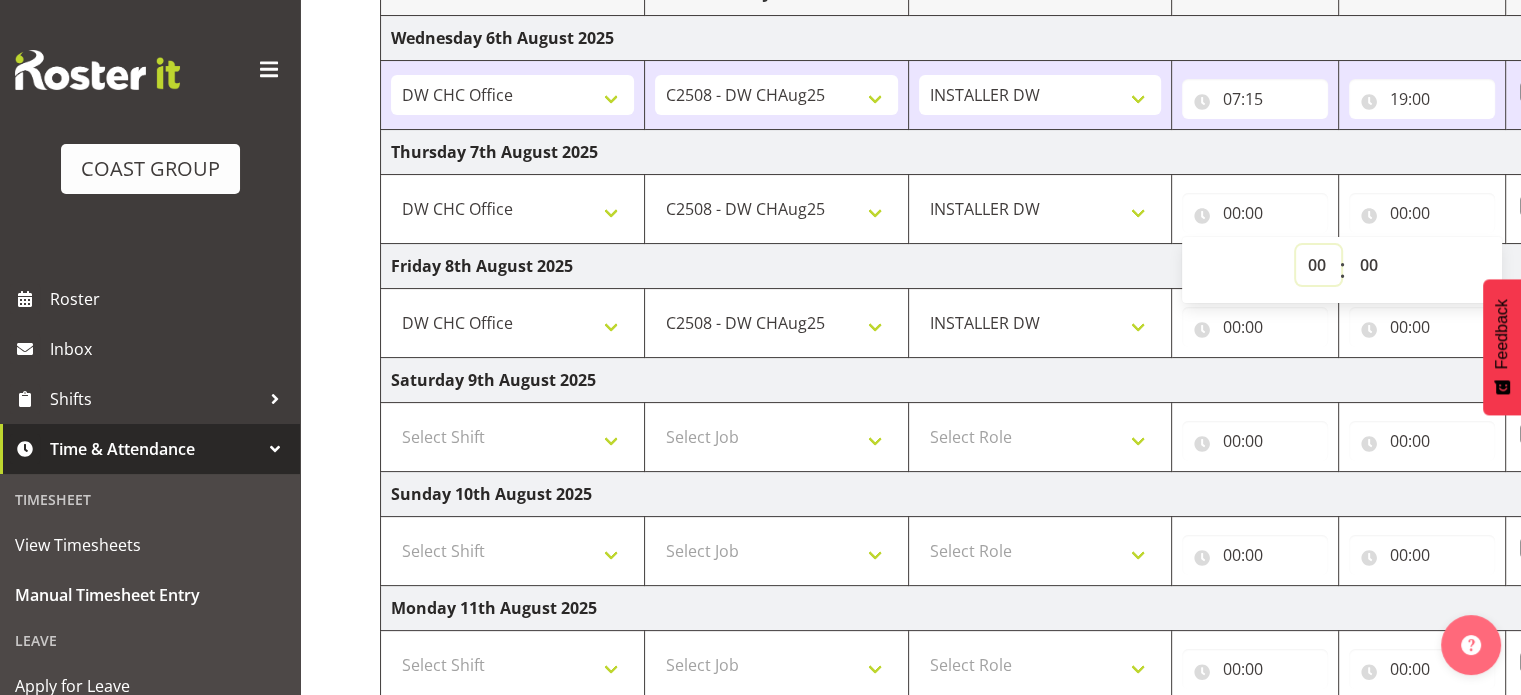 drag, startPoint x: 1306, startPoint y: 265, endPoint x: 1316, endPoint y: 255, distance: 14.142136 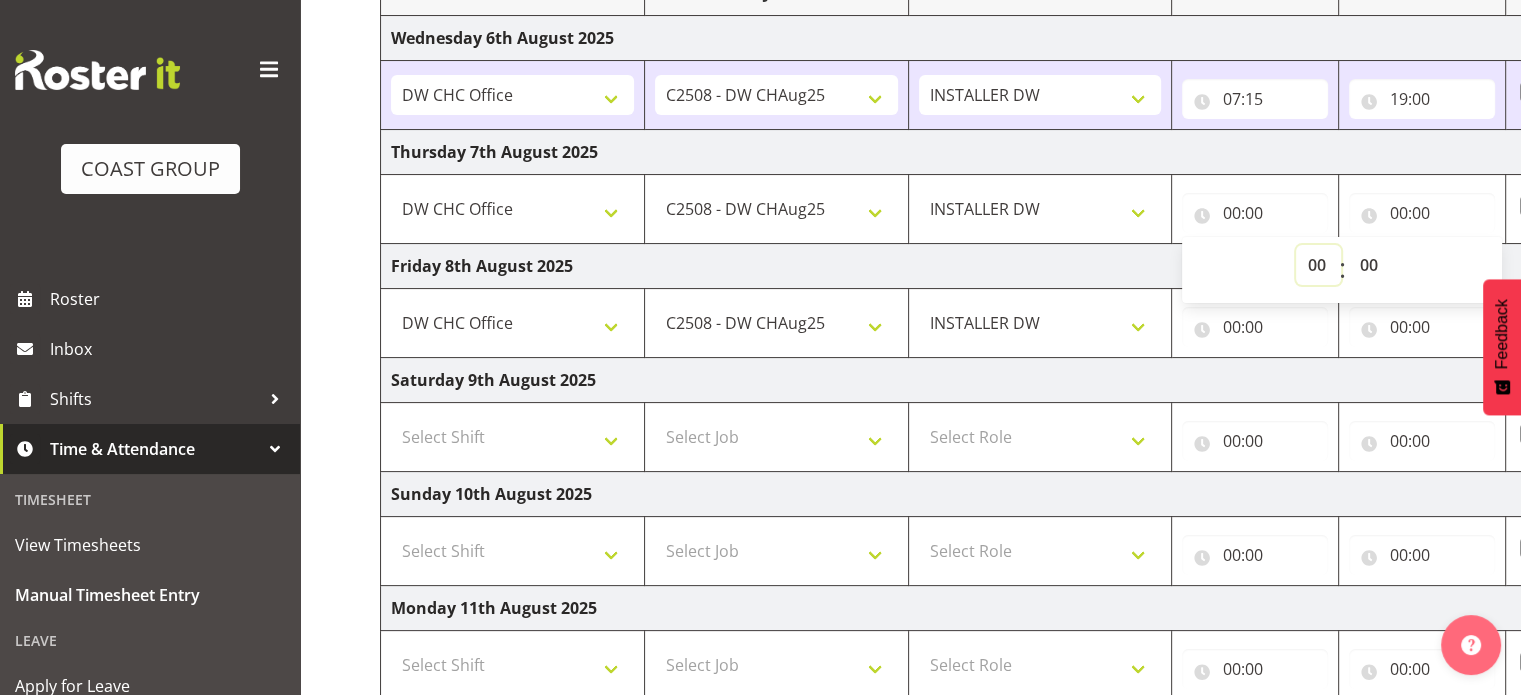 select on "7" 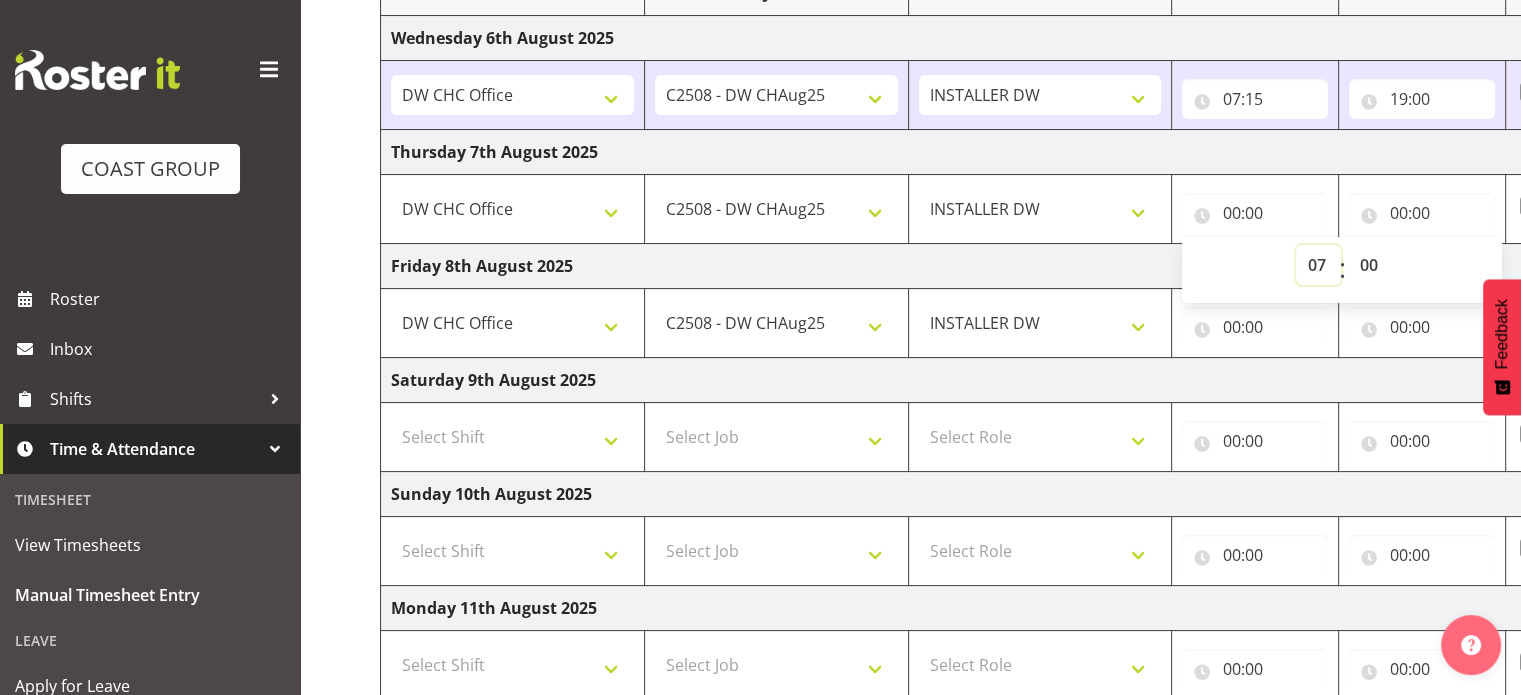 click on "00   01   02   03   04   05   06   07   08   09   10   11   12   13   14   15   16   17   18   19   20   21   22   23" at bounding box center [1318, 265] 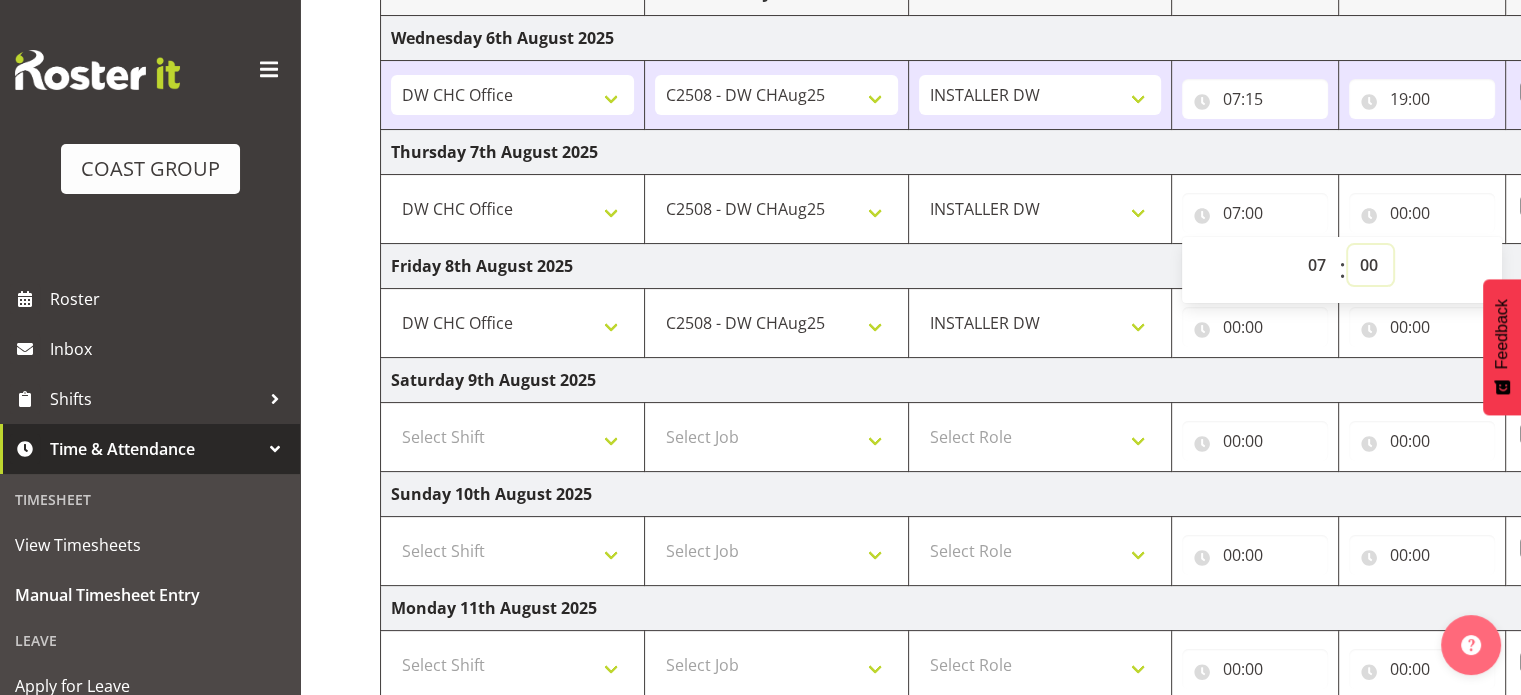 click on "00   01   02   03   04   05   06   07   08   09   10   11   12   13   14   15   16   17   18   19   20   21   22   23   24   25   26   27   28   29   30   31   32   33   34   35   36   37   38   39   40   41   42   43   44   45   46   47   48   49   50   51   52   53   54   55   56   57   58   59" at bounding box center [1370, 265] 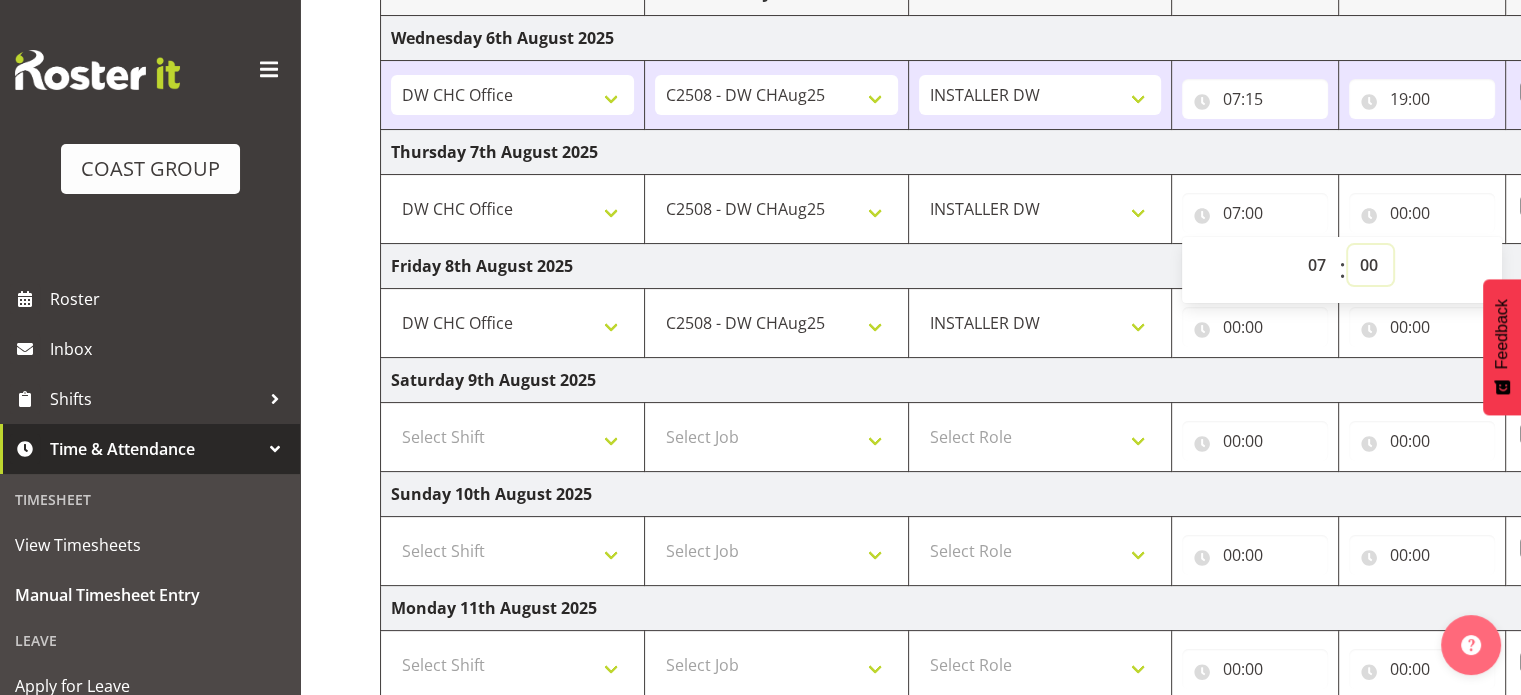select on "30" 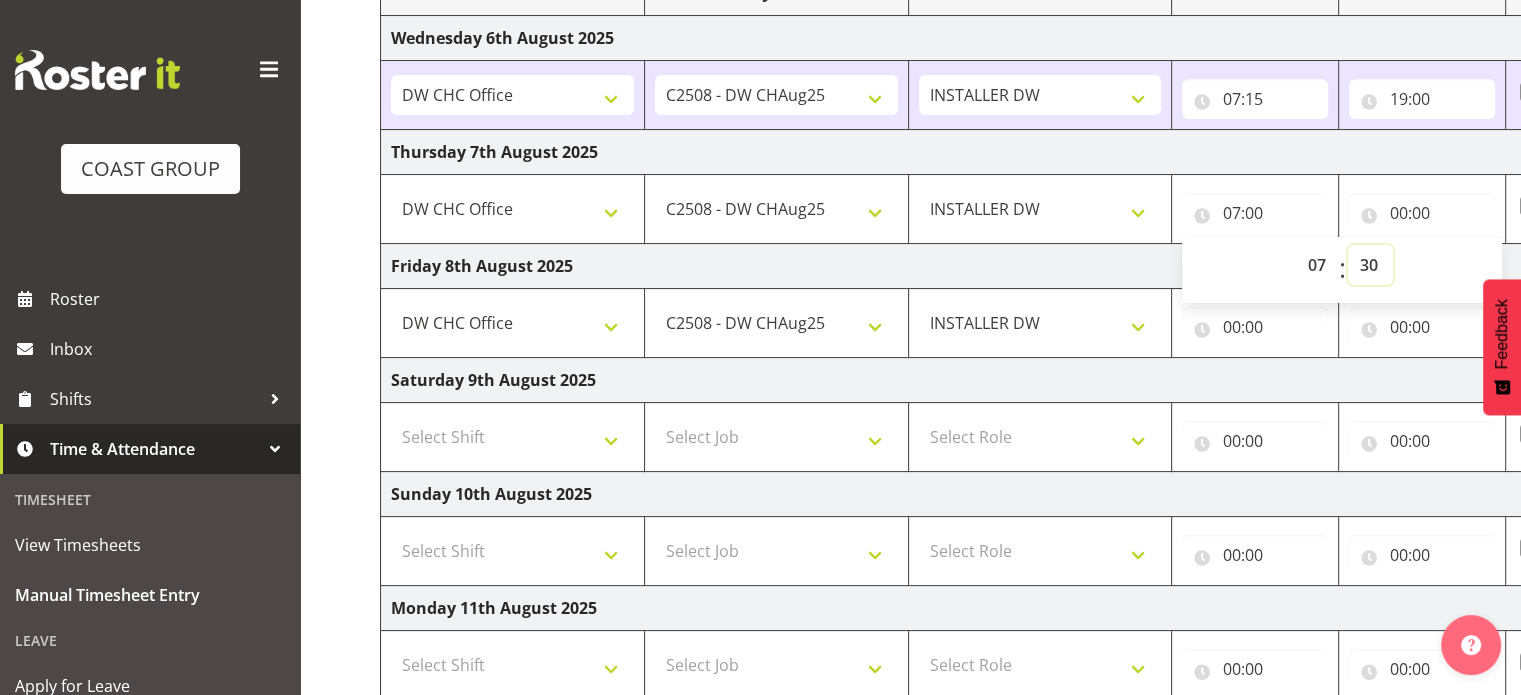click on "00   01   02   03   04   05   06   07   08   09   10   11   12   13   14   15   16   17   18   19   20   21   22   23   24   25   26   27   28   29   30   31   32   33   34   35   36   37   38   39   40   41   42   43   44   45   46   47   48   49   50   51   52   53   54   55   56   57   58   59" at bounding box center [1370, 265] 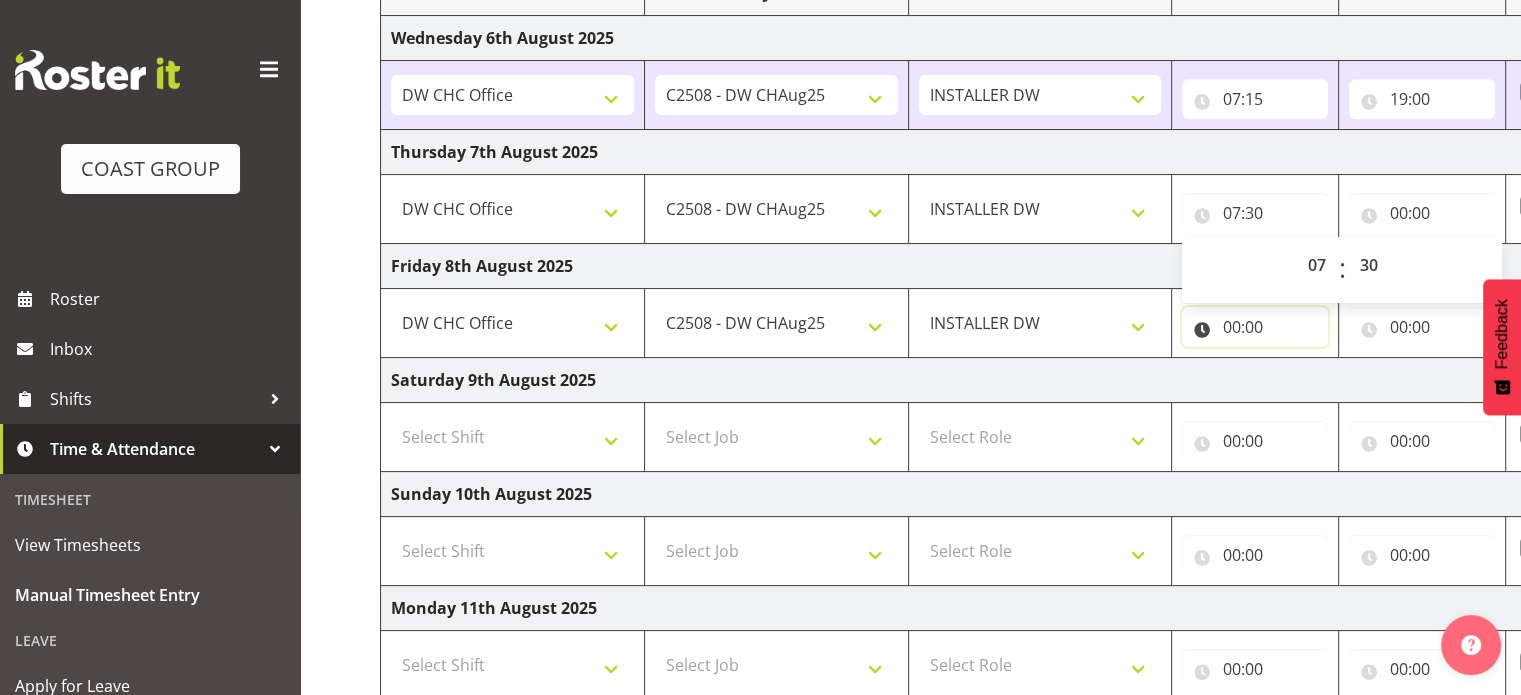 click on "00:00" at bounding box center (1255, 327) 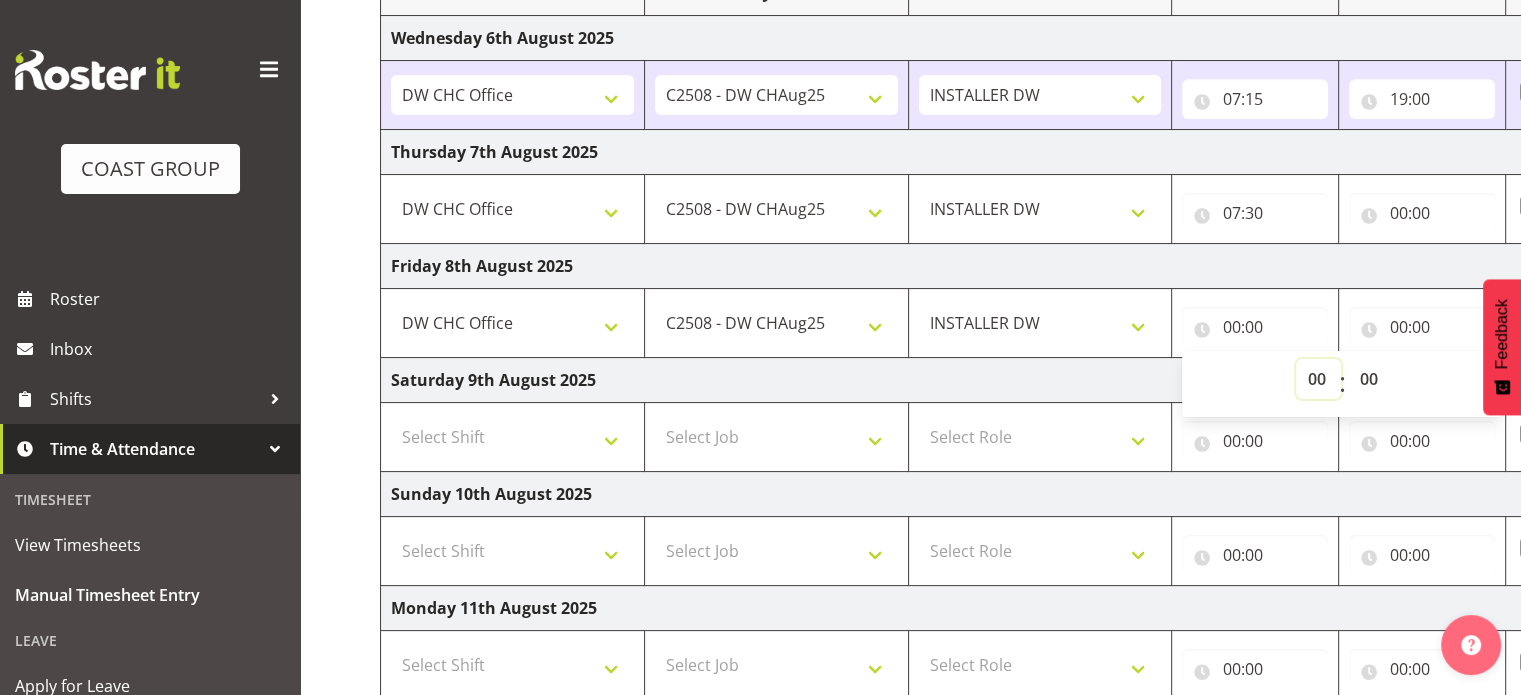 click on "00   01   02   03   04   05   06   07   08   09   10   11   12   13   14   15   16   17   18   19   20   21   22   23" at bounding box center [1318, 379] 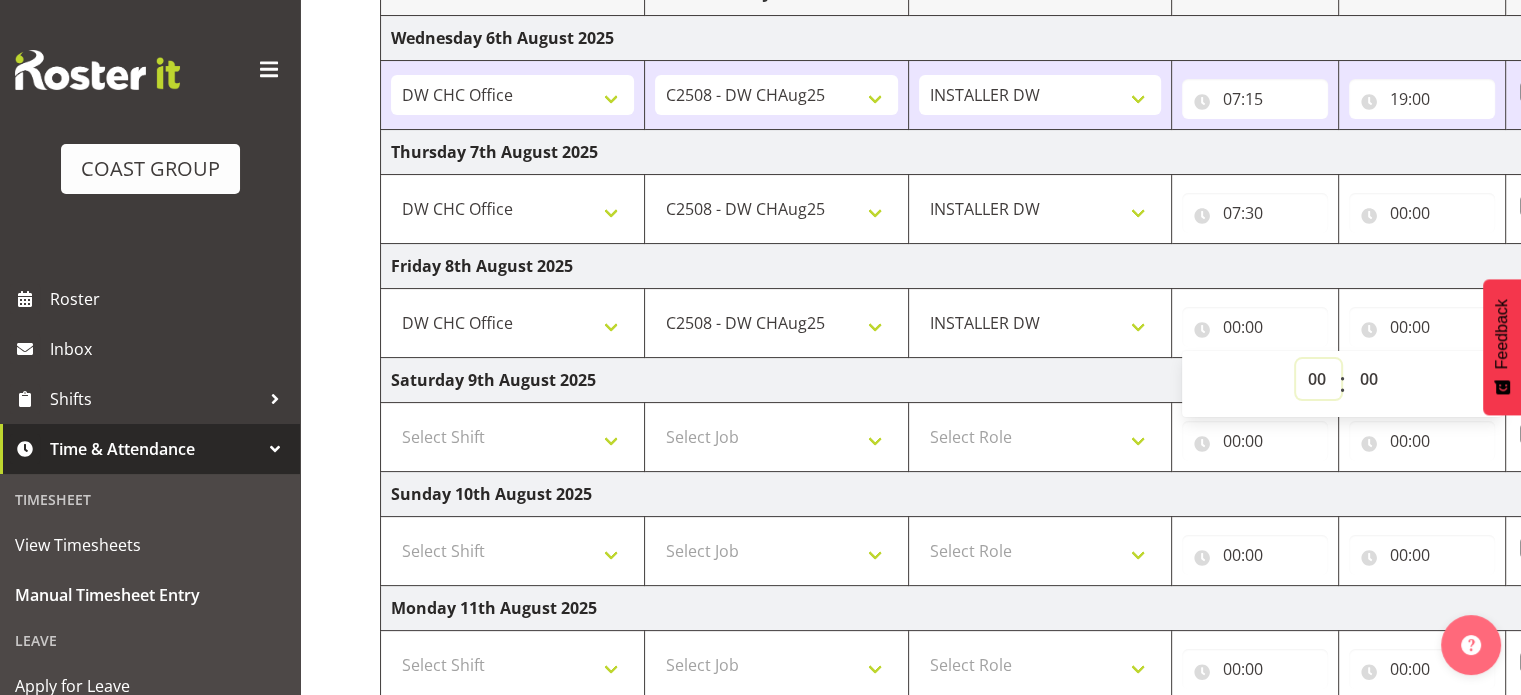 select on "7" 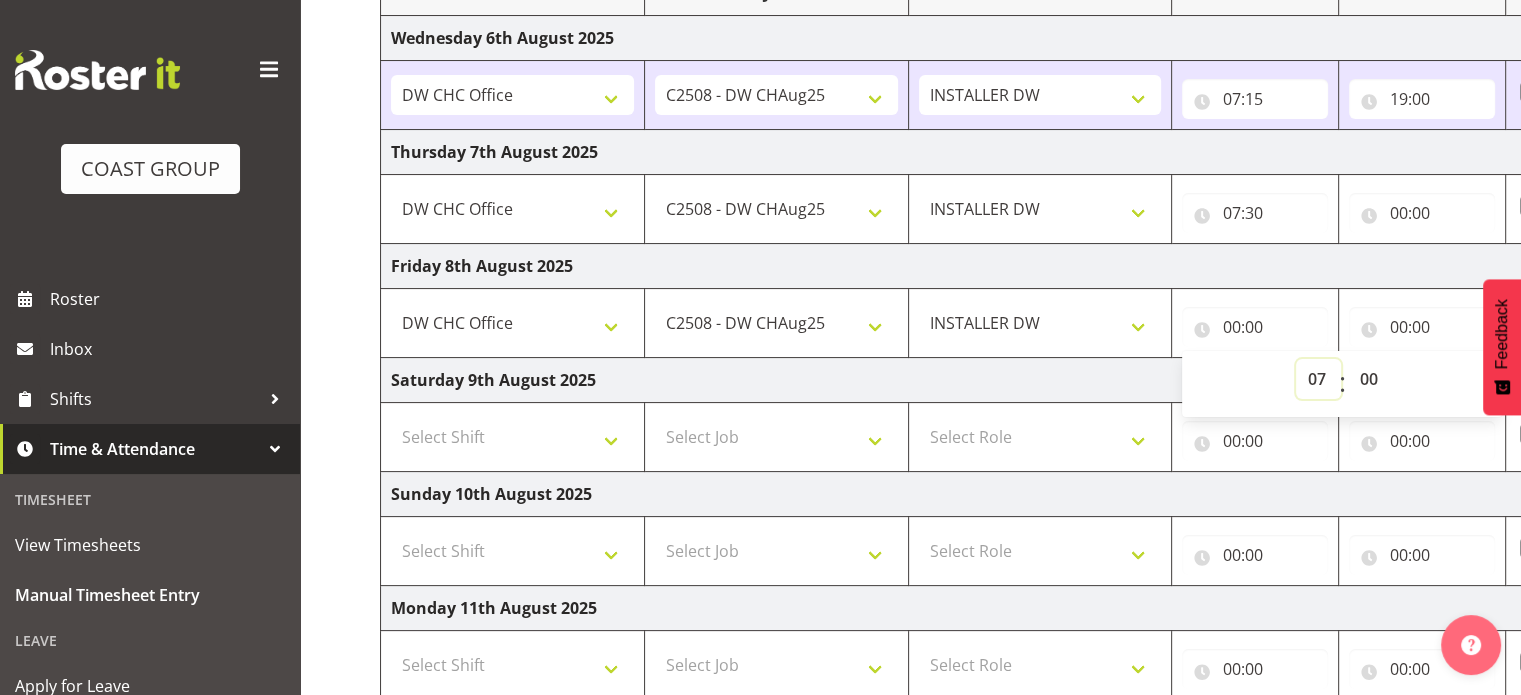 click on "00   01   02   03   04   05   06   07   08   09   10   11   12   13   14   15   16   17   18   19   20   21   22   23" at bounding box center [1318, 379] 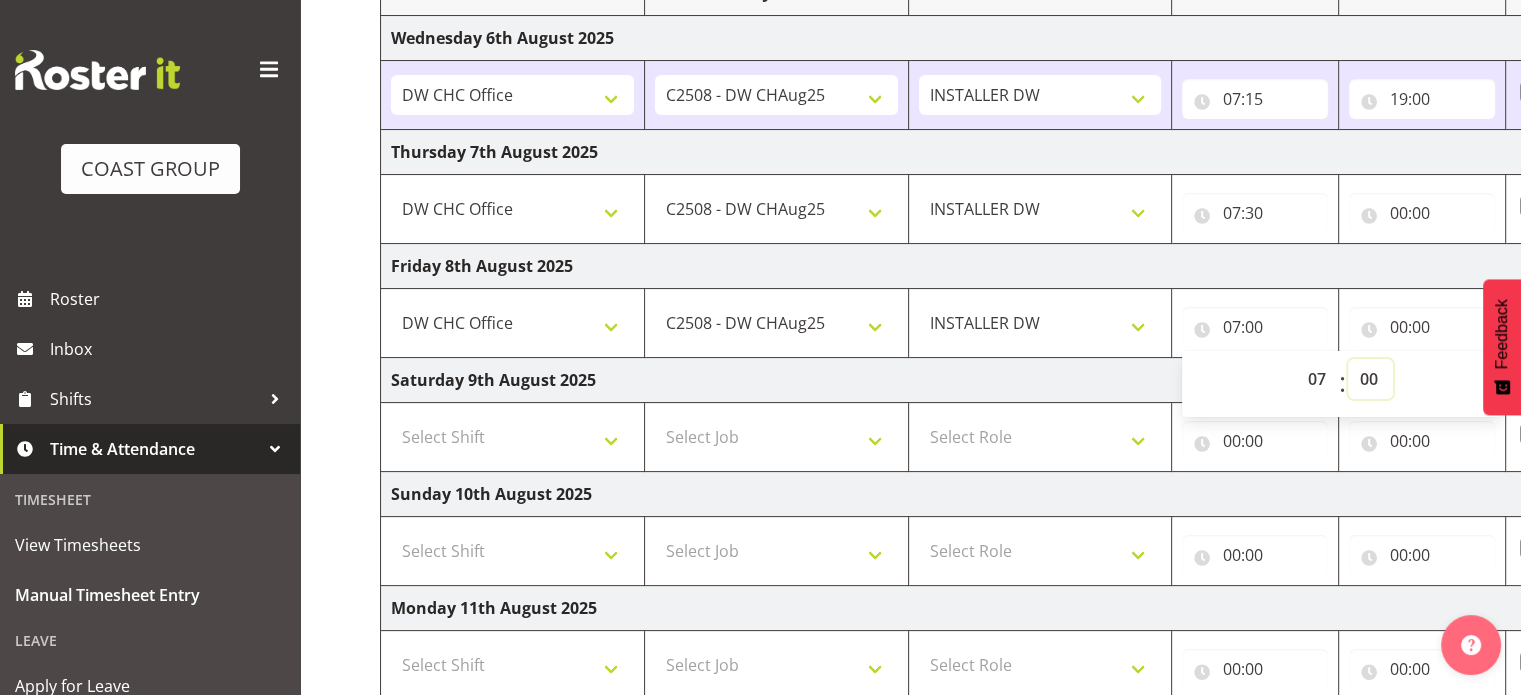 click on "00   01   02   03   04   05   06   07   08   09   10   11   12   13   14   15   16   17   18   19   20   21   22   23   24   25   26   27   28   29   30   31   32   33   34   35   36   37   38   39   40   41   42   43   44   45   46   47   48   49   50   51   52   53   54   55   56   57   58   59" at bounding box center (1370, 379) 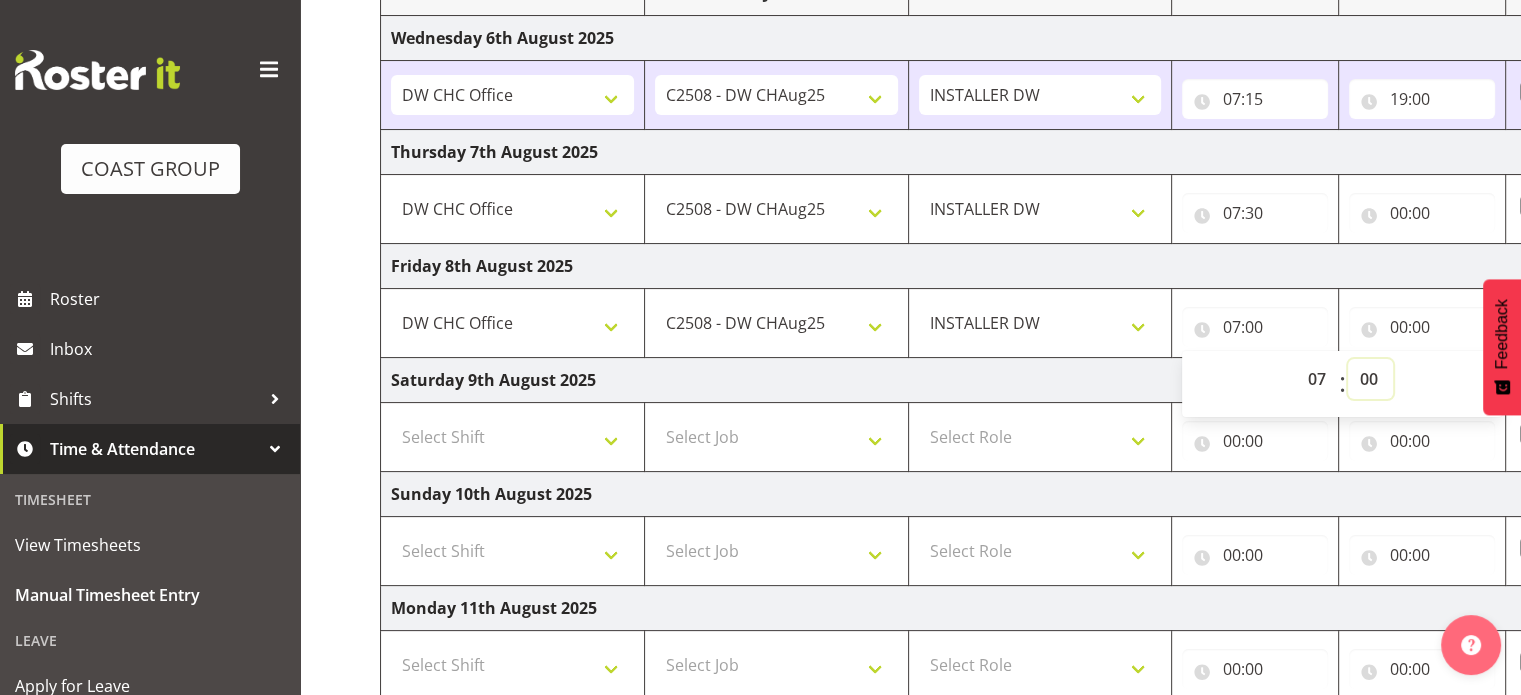 select on "15" 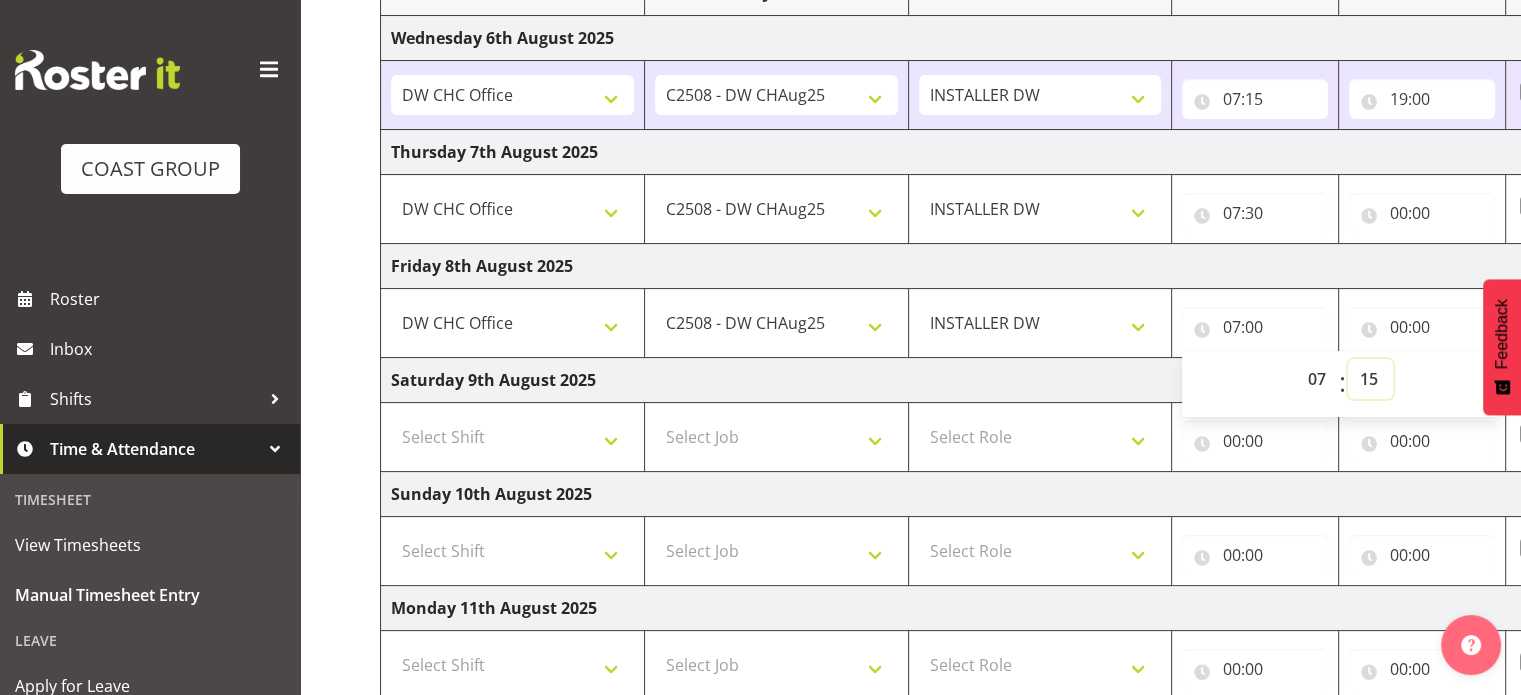 click on "00   01   02   03   04   05   06   07   08   09   10   11   12   13   14   15   16   17   18   19   20   21   22   23   24   25   26   27   28   29   30   31   32   33   34   35   36   37   38   39   40   41   42   43   44   45   46   47   48   49   50   51   52   53   54   55   56   57   58   59" at bounding box center (1370, 379) 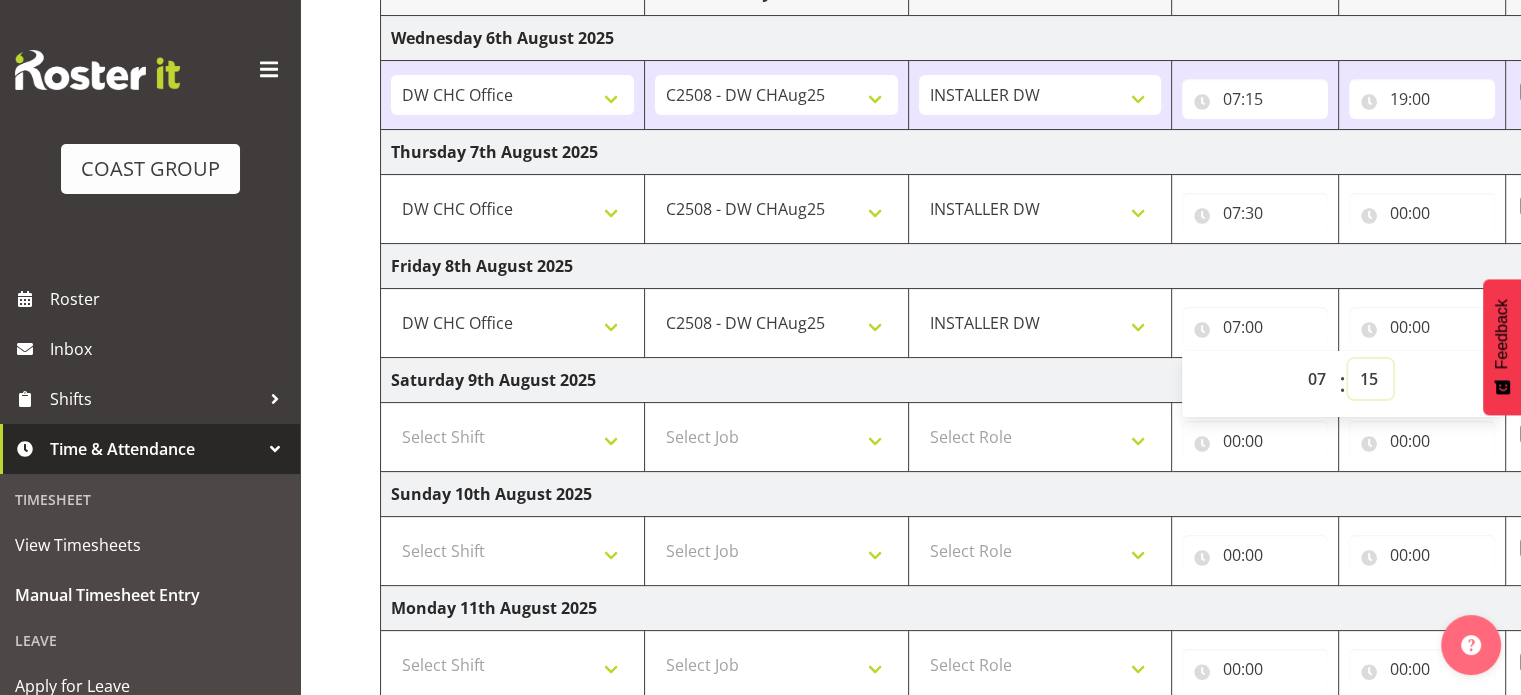 type on "07:15" 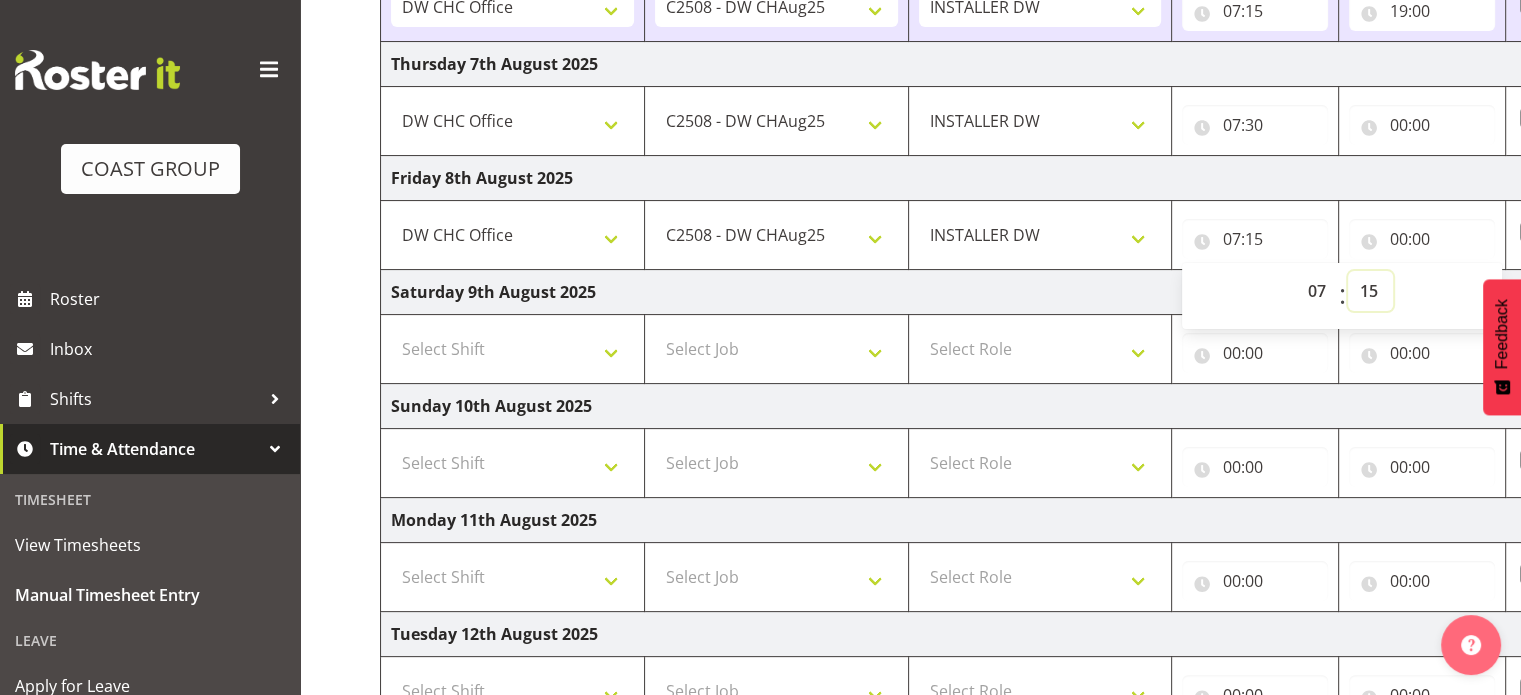 scroll, scrollTop: 542, scrollLeft: 0, axis: vertical 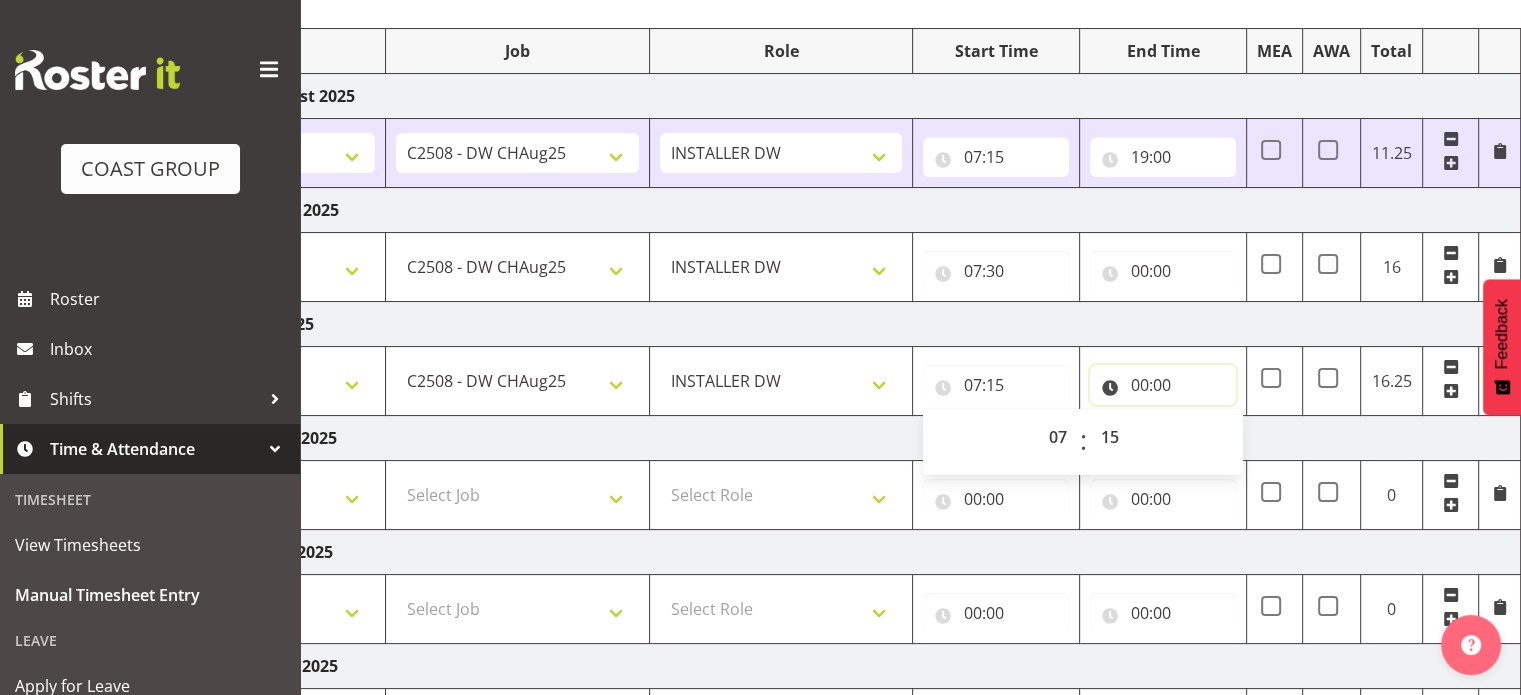 click on "00:00" at bounding box center (1163, 385) 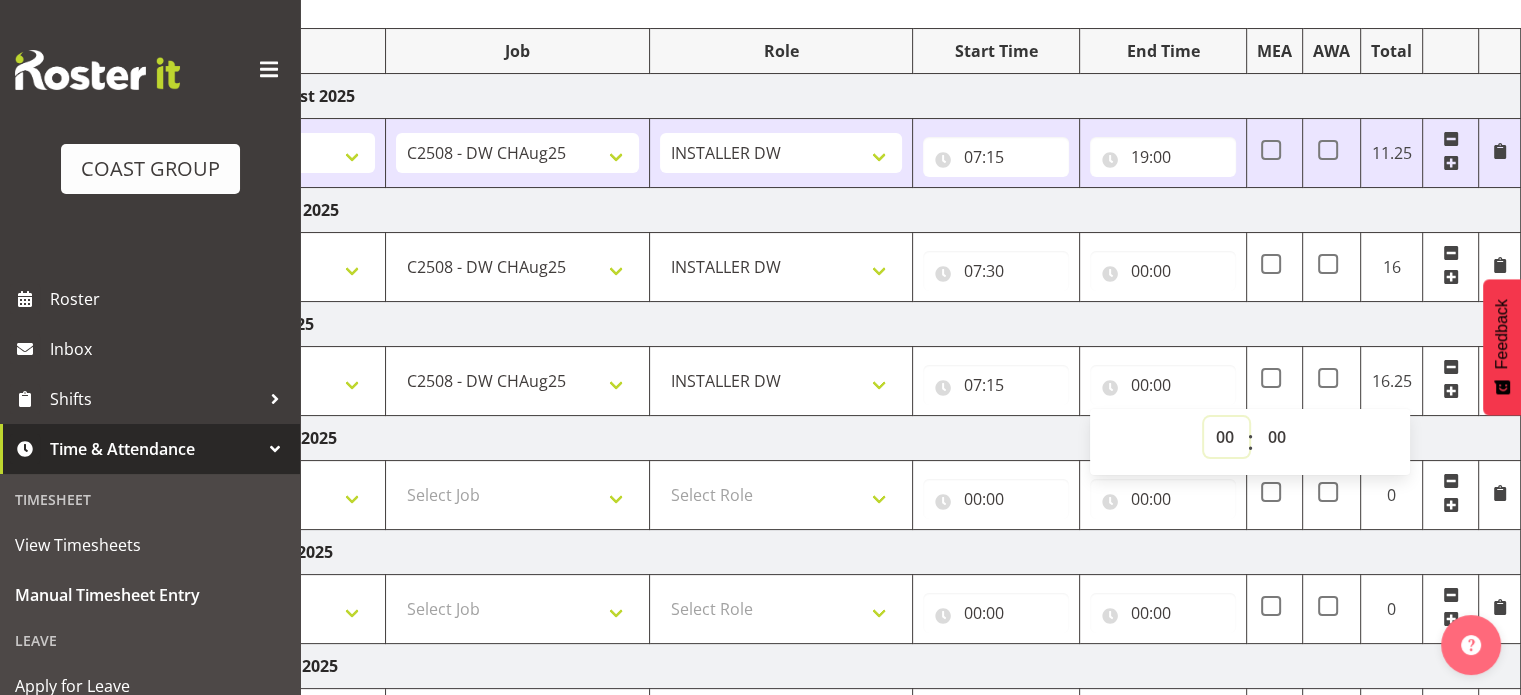 click on "00   01   02   03   04   05   06   07   08   09   10   11   12   13   14   15   16   17   18   19   20   21   22   23" at bounding box center [1226, 437] 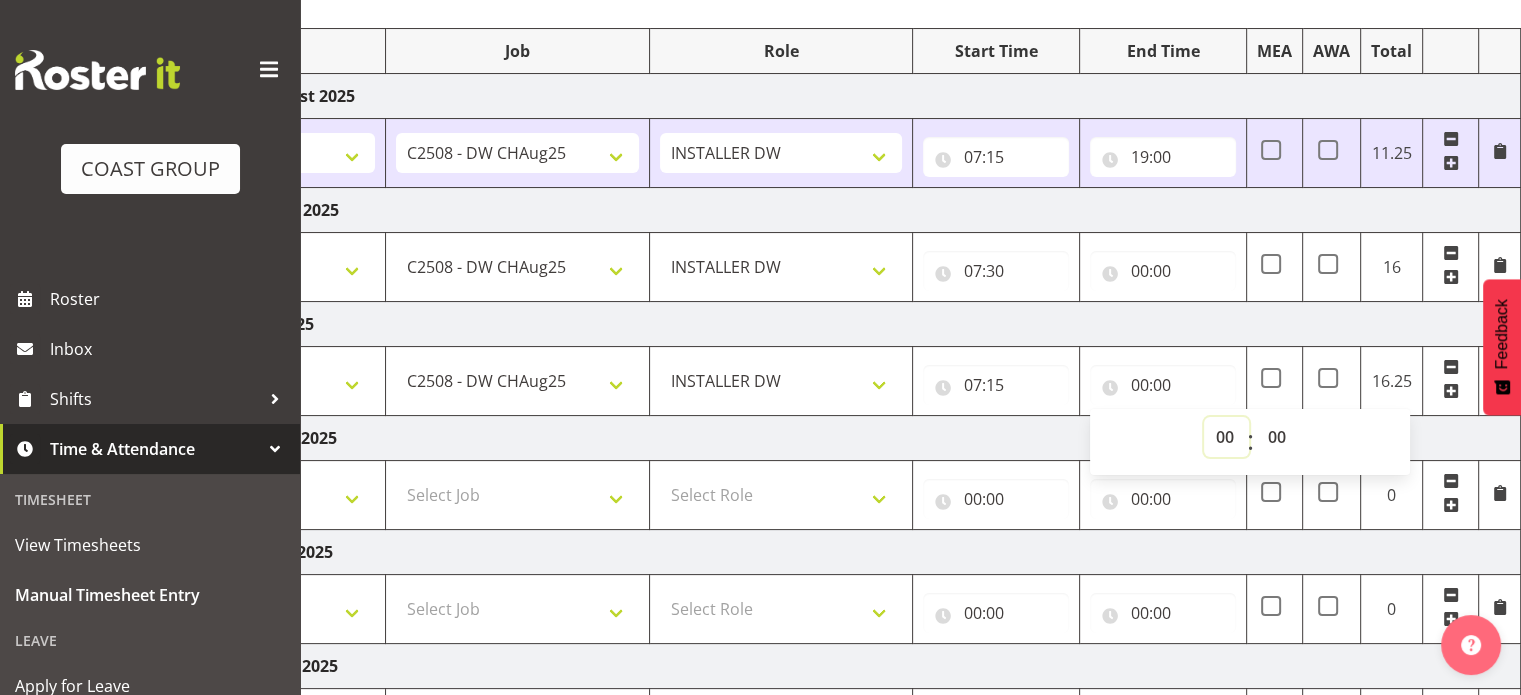 select on "19" 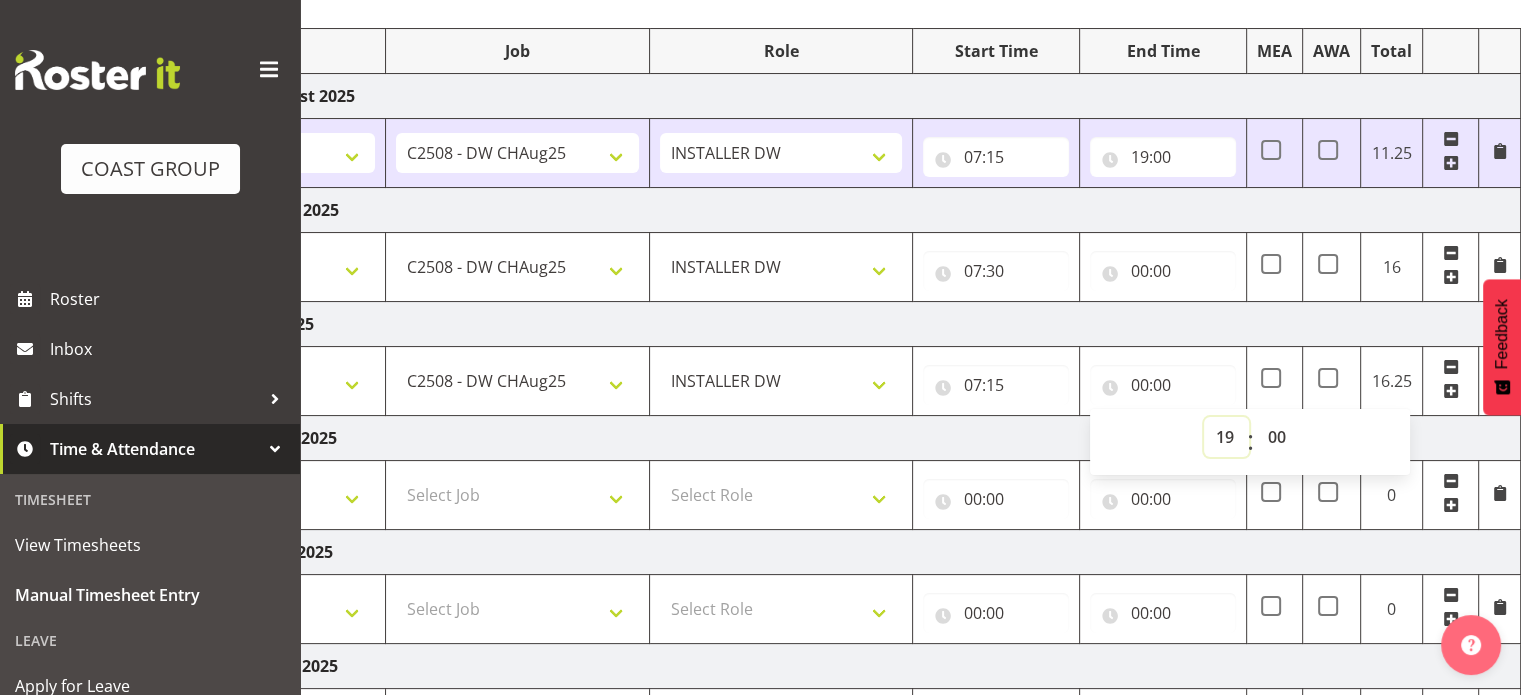click on "00   01   02   03   04   05   06   07   08   09   10   11   12   13   14   15   16   17   18   19   20   21   22   23" at bounding box center (1226, 437) 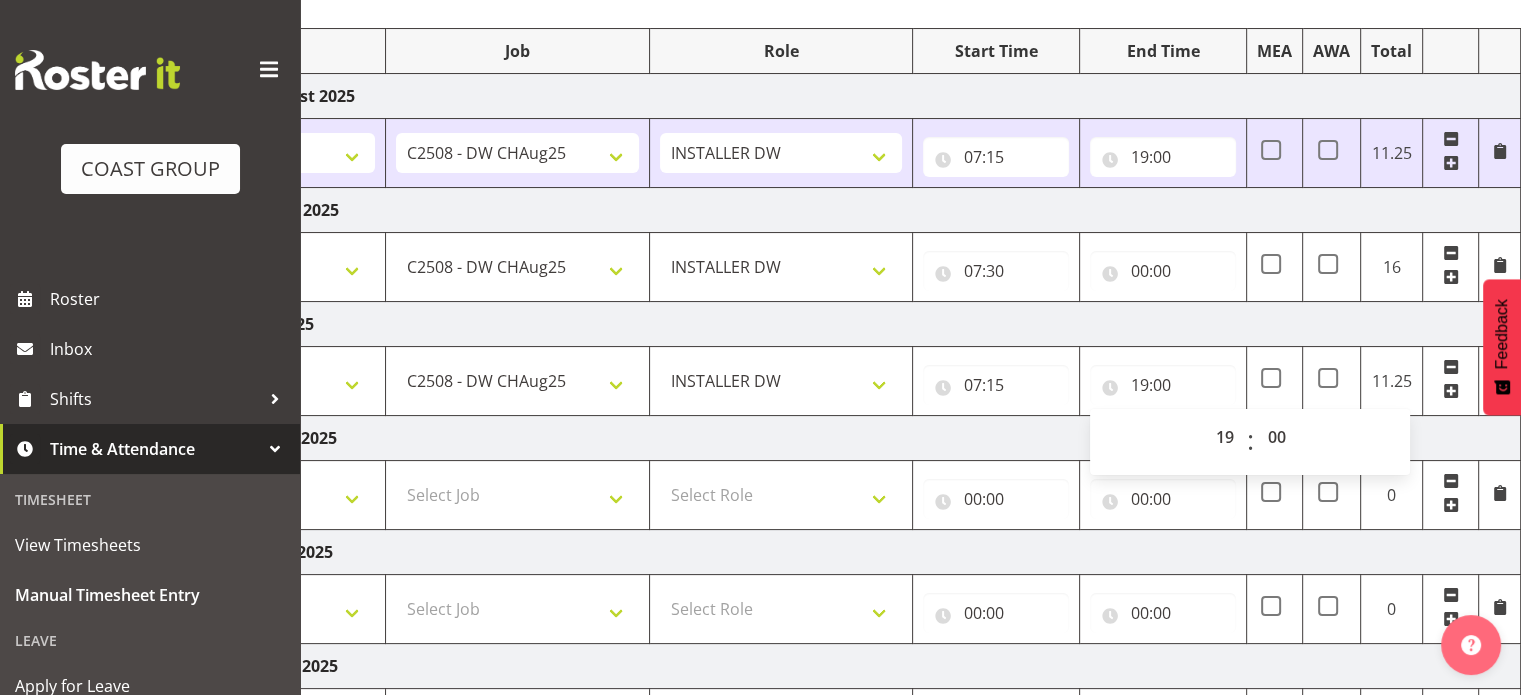 click on "Friday 8th August 2025" at bounding box center (821, 324) 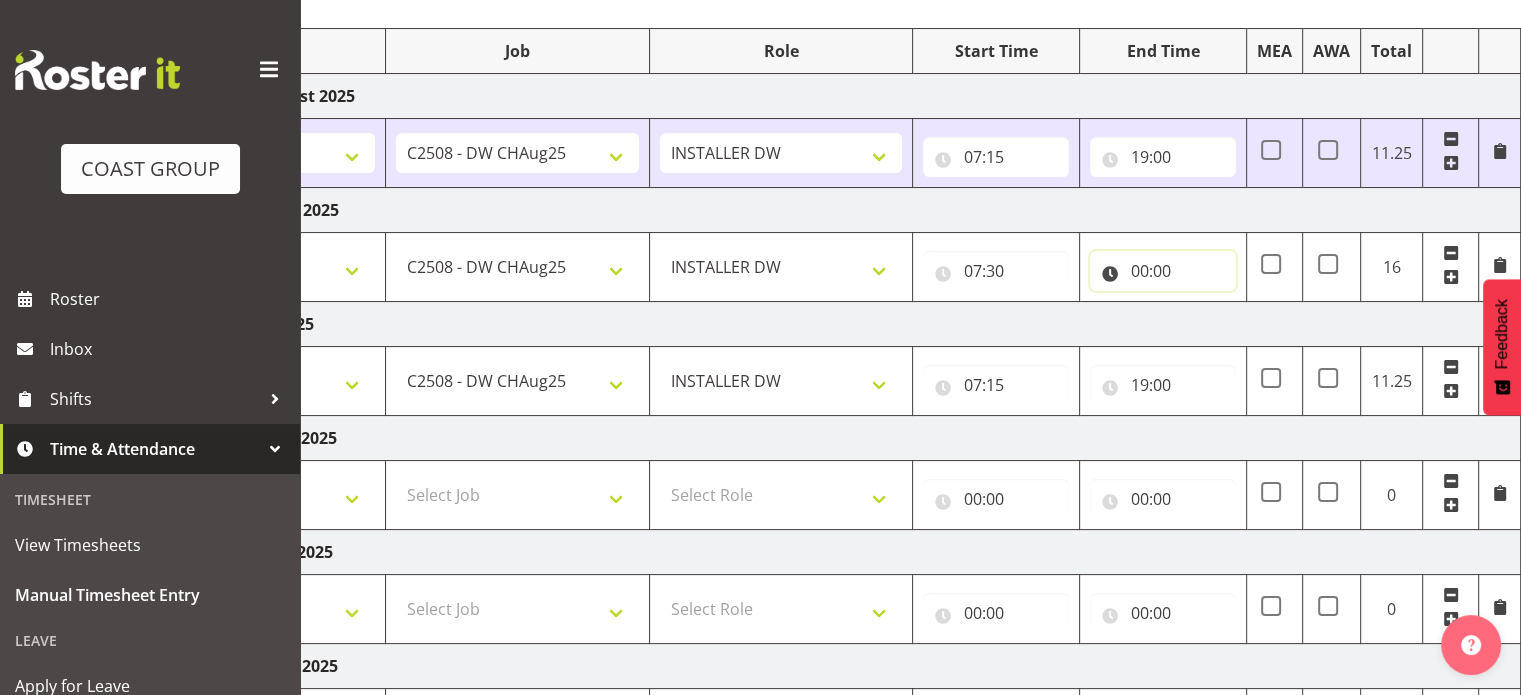 click on "00:00" at bounding box center (1163, 271) 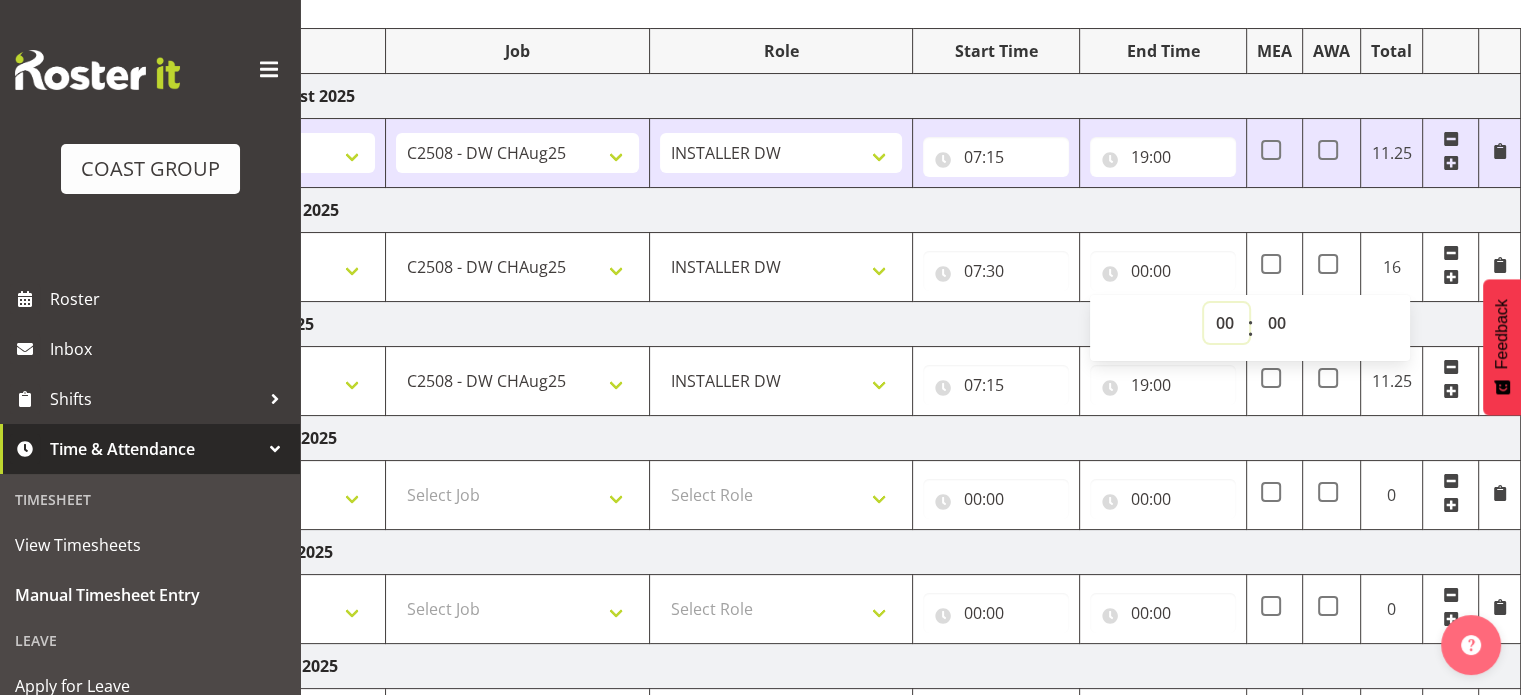 click on "00   01   02   03   04   05   06   07   08   09   10   11   12   13   14   15   16   17   18   19   20   21   22   23" at bounding box center [1226, 323] 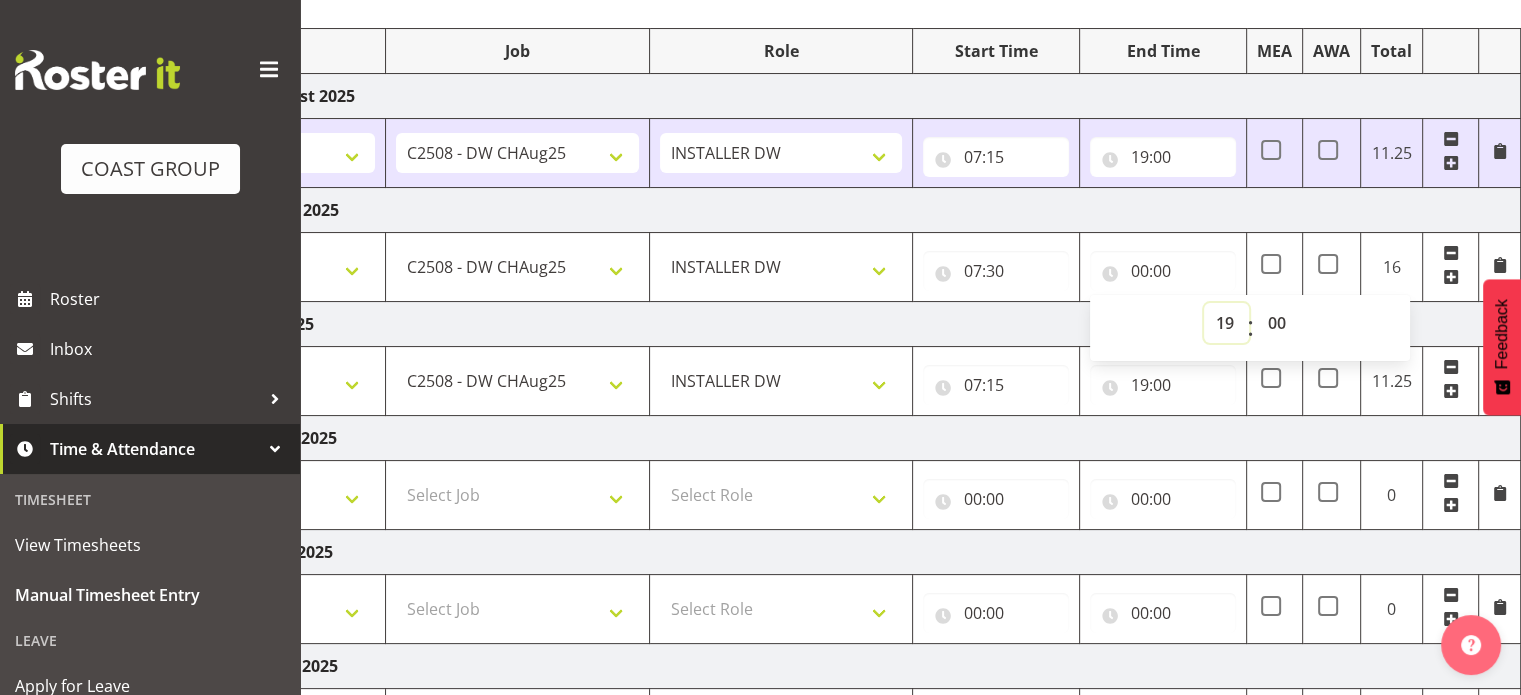 click on "00   01   02   03   04   05   06   07   08   09   10   11   12   13   14   15   16   17   18   19   20   21   22   23" at bounding box center (1226, 323) 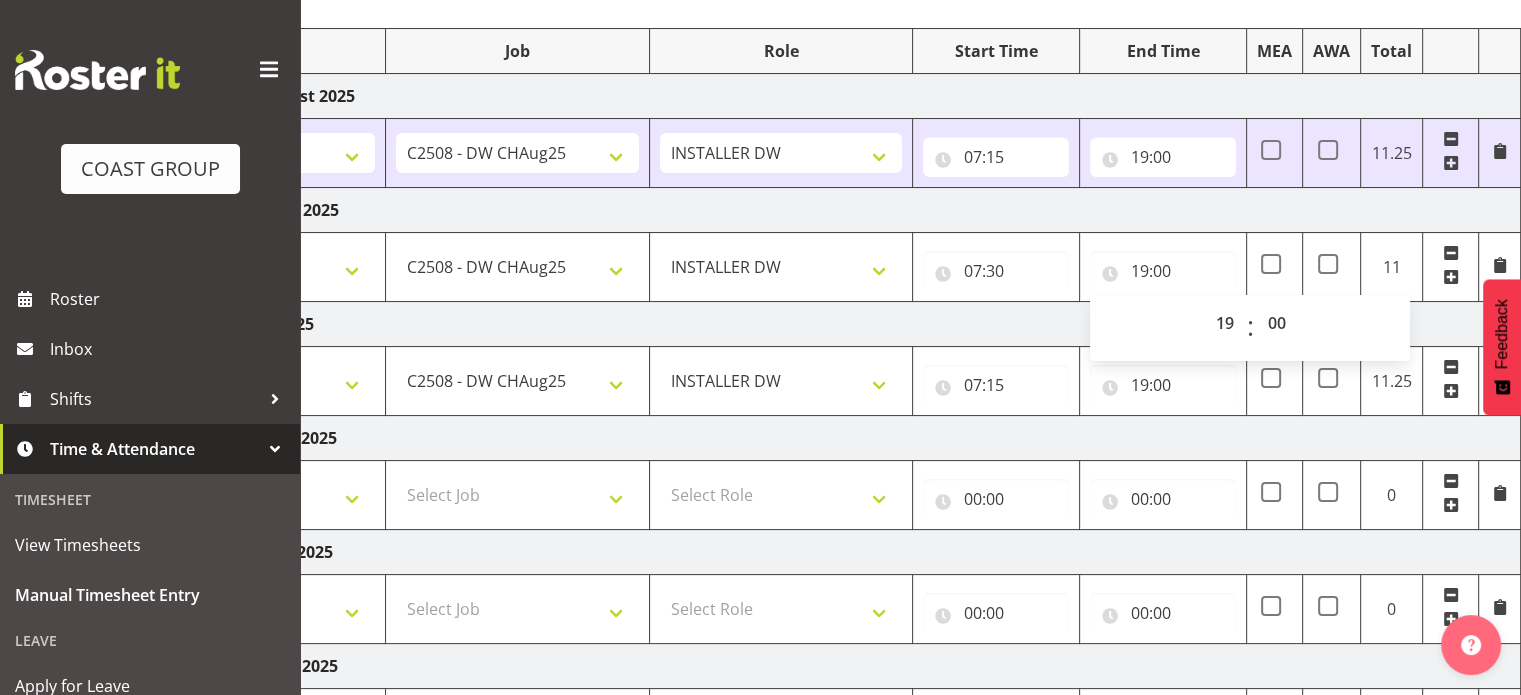 click on "Thursday 7th August 2025" at bounding box center (821, 210) 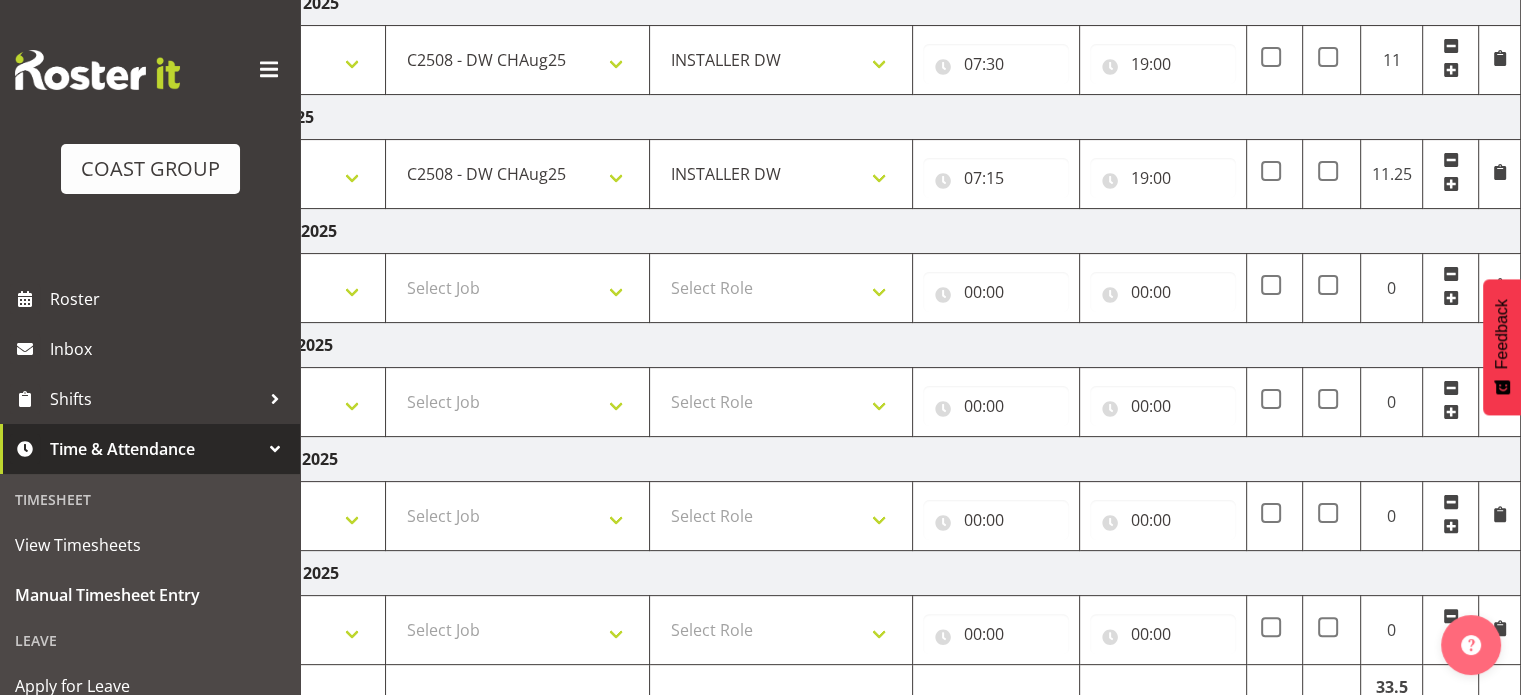 scroll, scrollTop: 542, scrollLeft: 0, axis: vertical 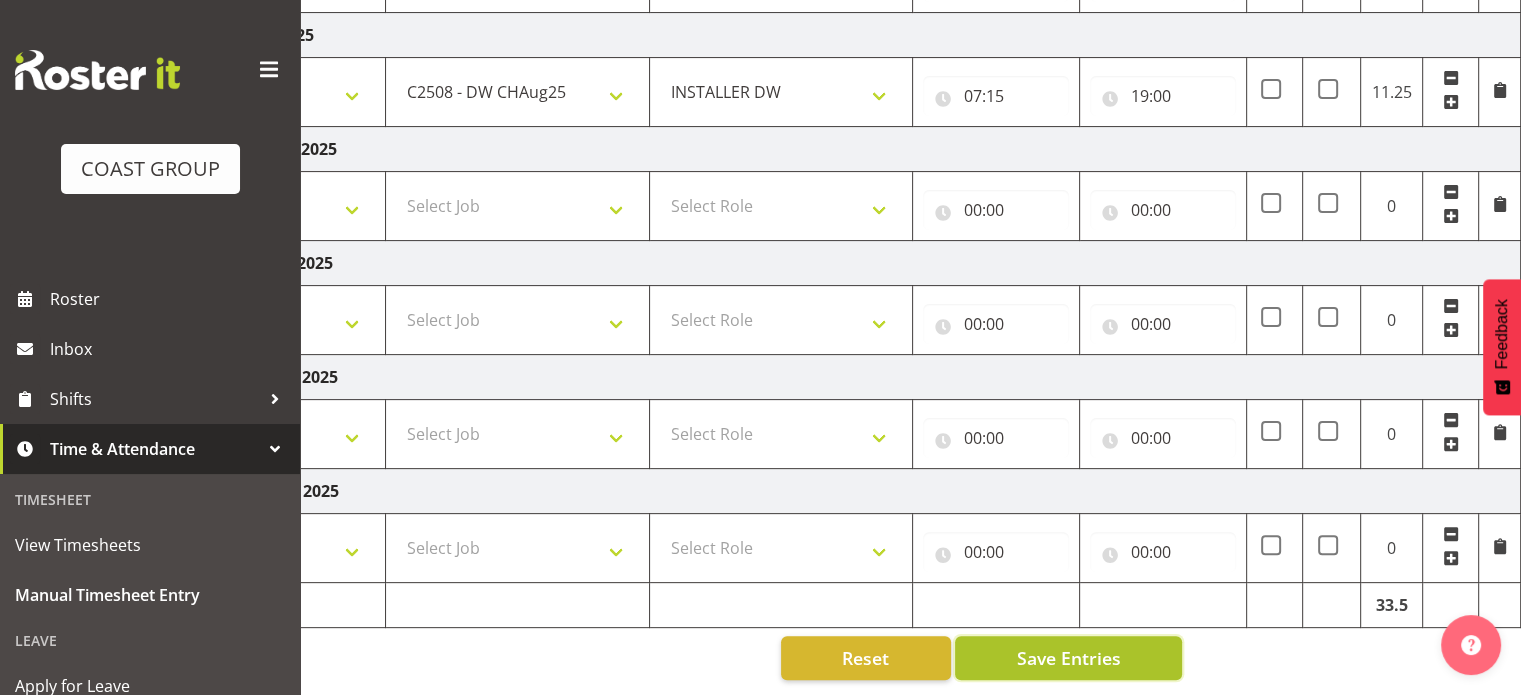 click on "Save
Entries" at bounding box center (1068, 658) 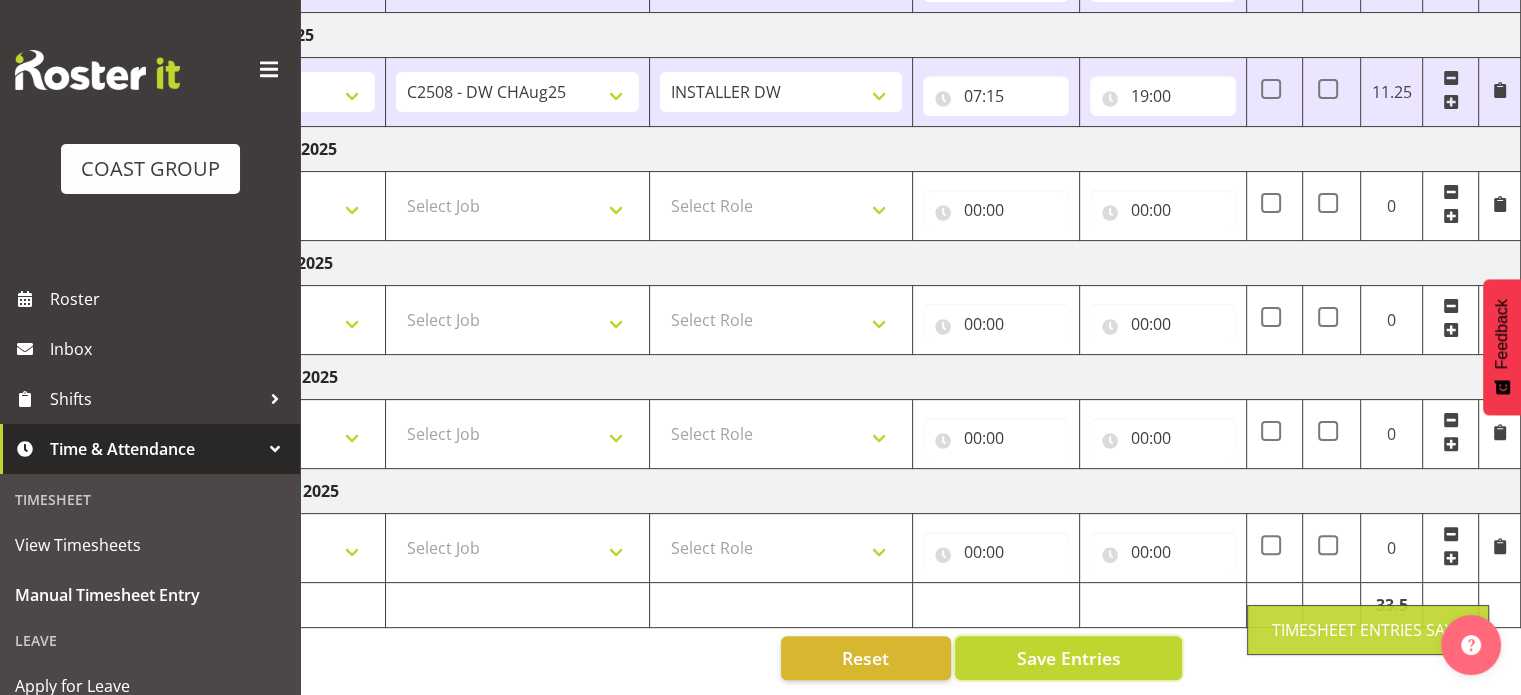 scroll, scrollTop: 0, scrollLeft: 0, axis: both 